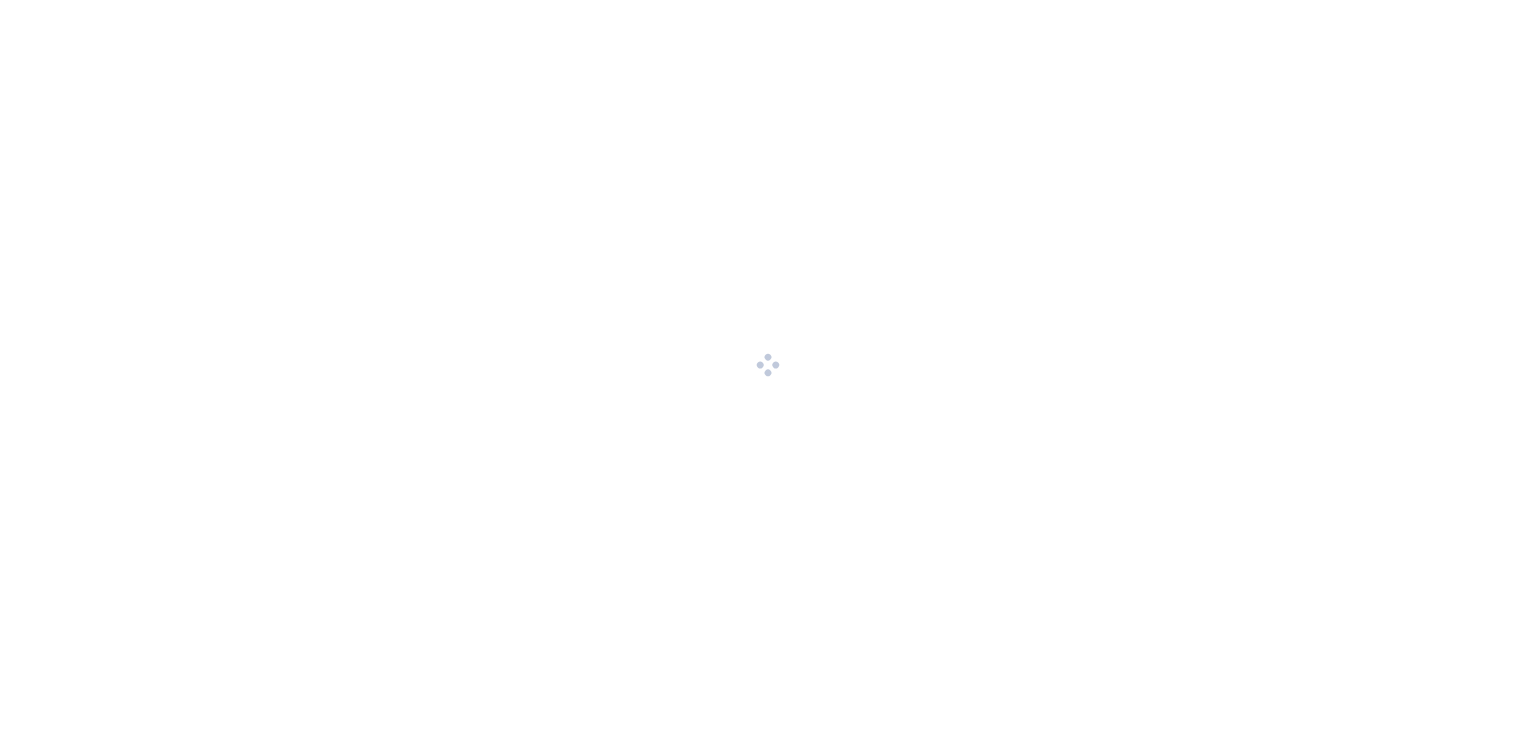 scroll, scrollTop: 0, scrollLeft: 0, axis: both 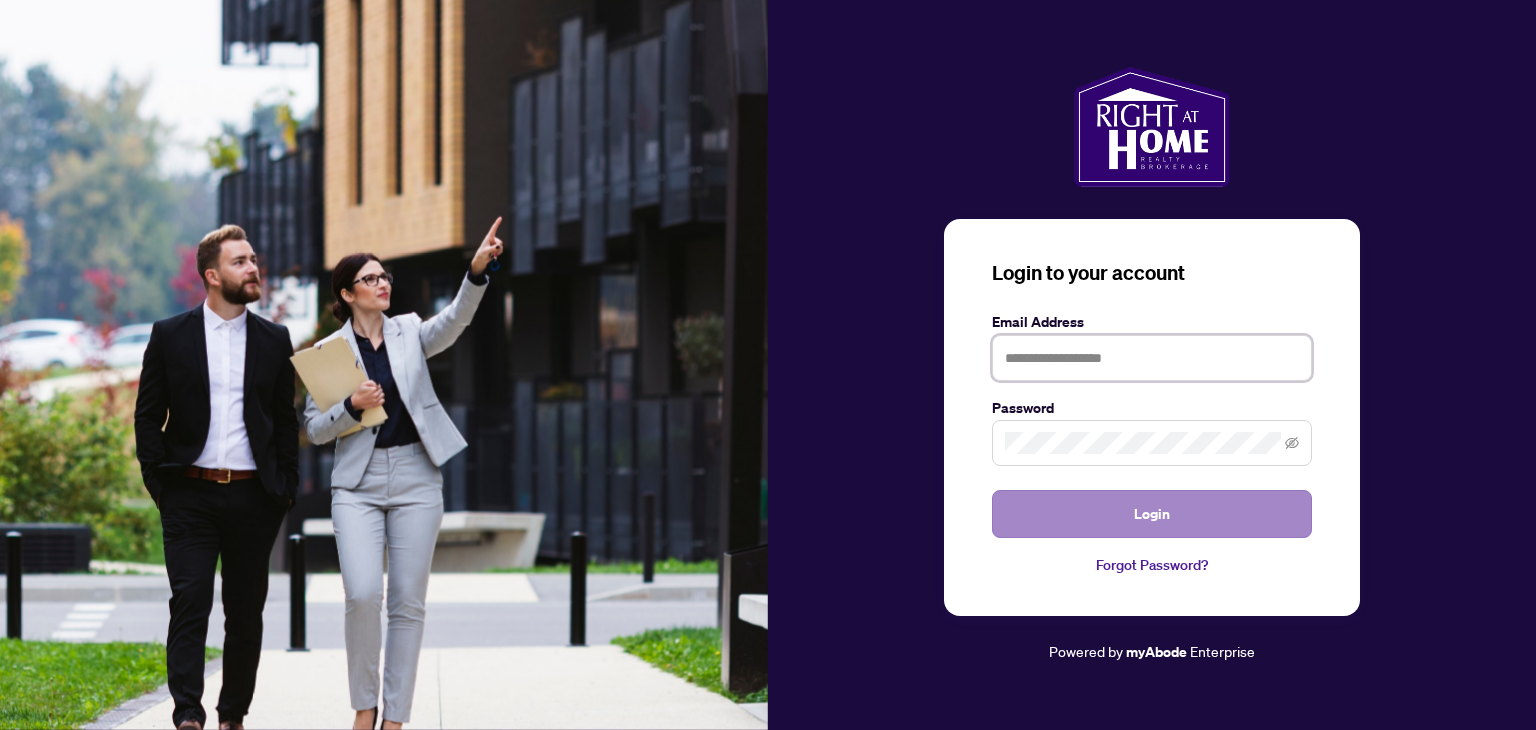 type on "**********" 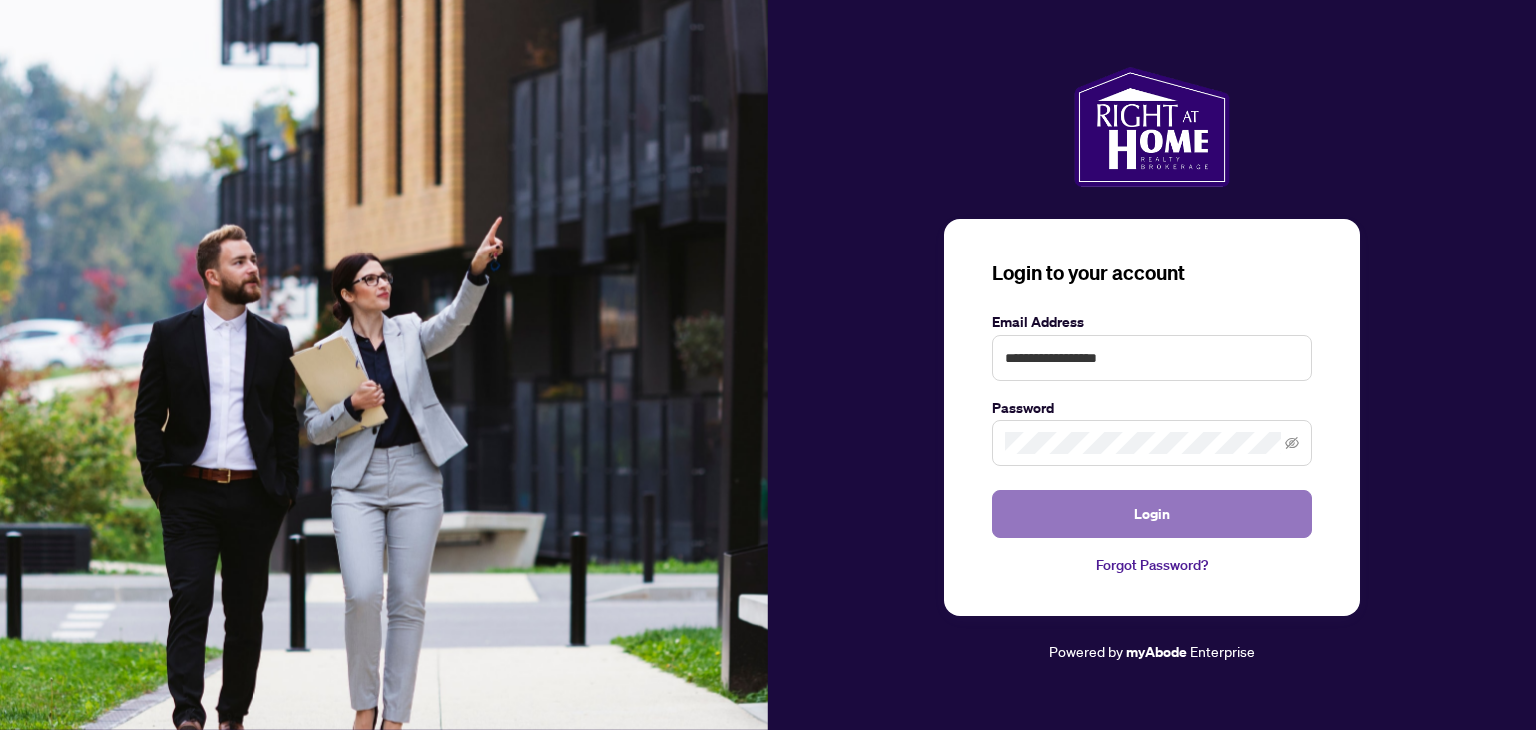 click on "Login" at bounding box center [1152, 514] 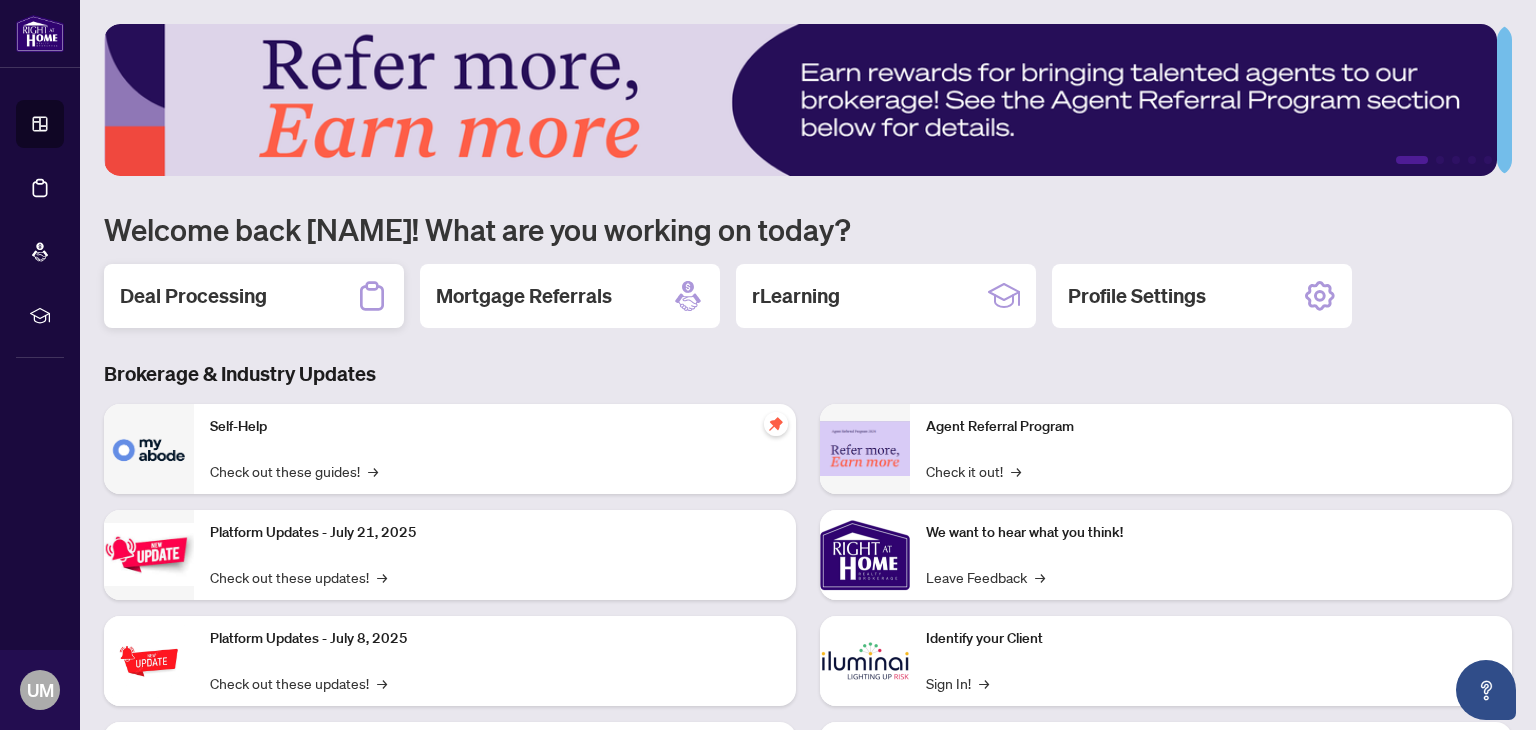 click on "Deal Processing" at bounding box center [254, 296] 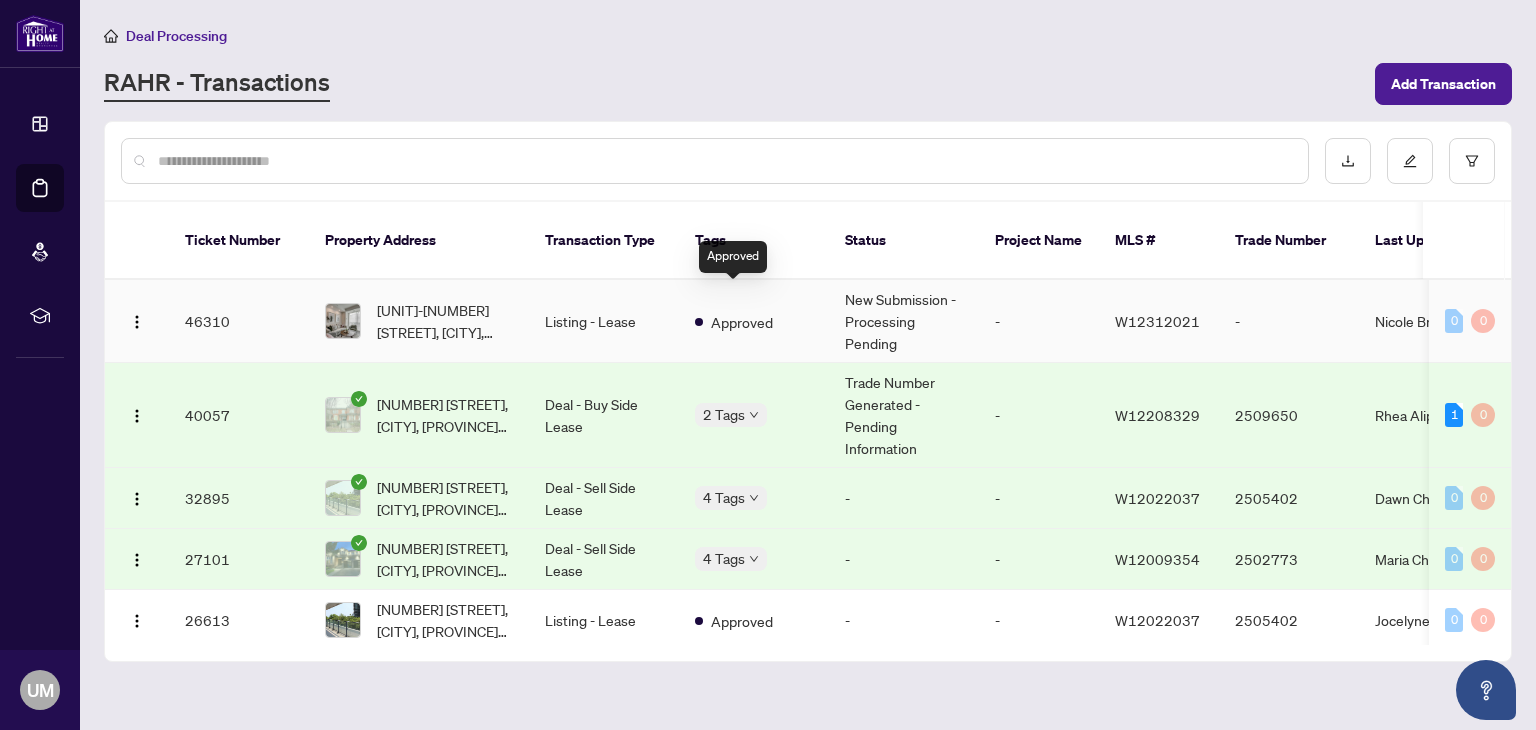 click on "Approved" at bounding box center (742, 322) 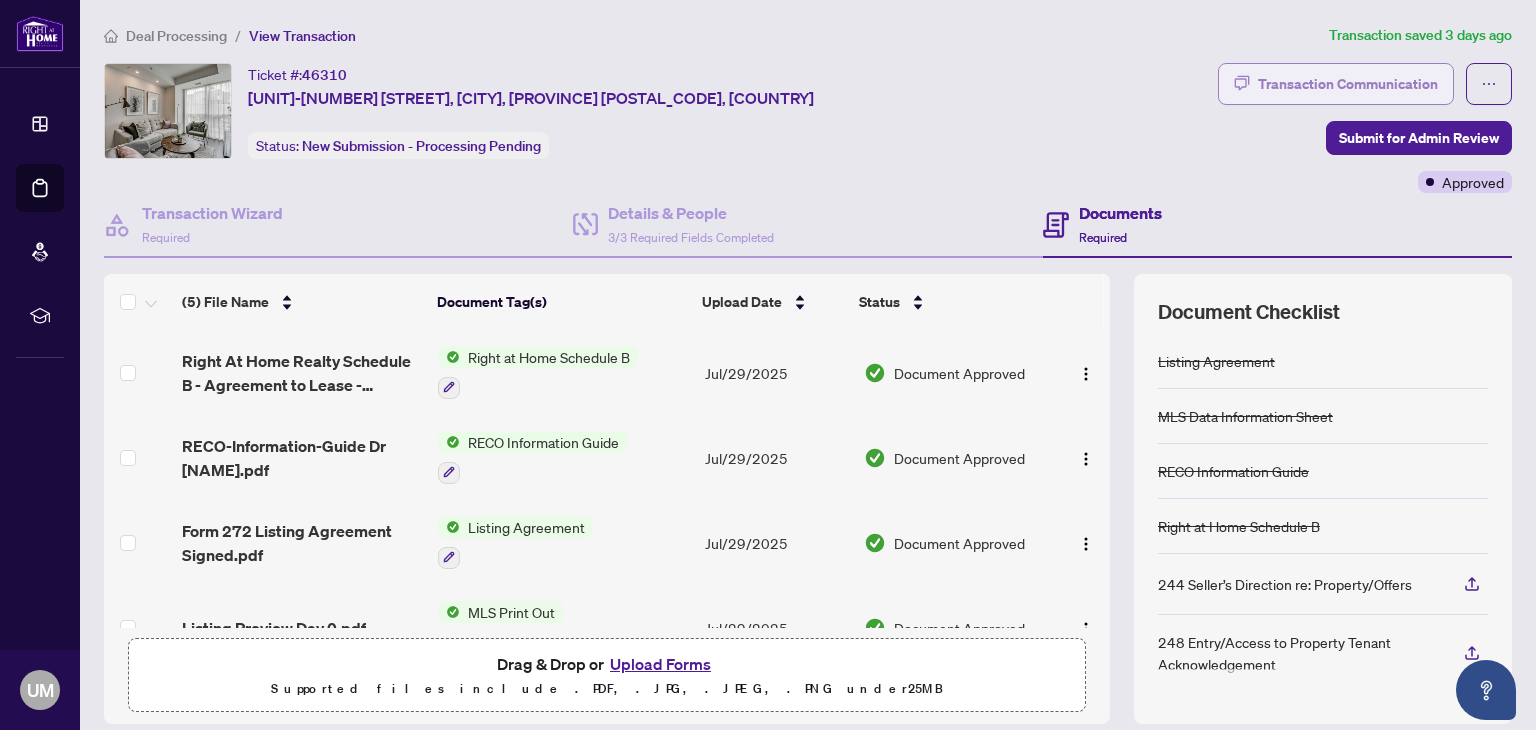 click on "Transaction Communication" at bounding box center [1348, 84] 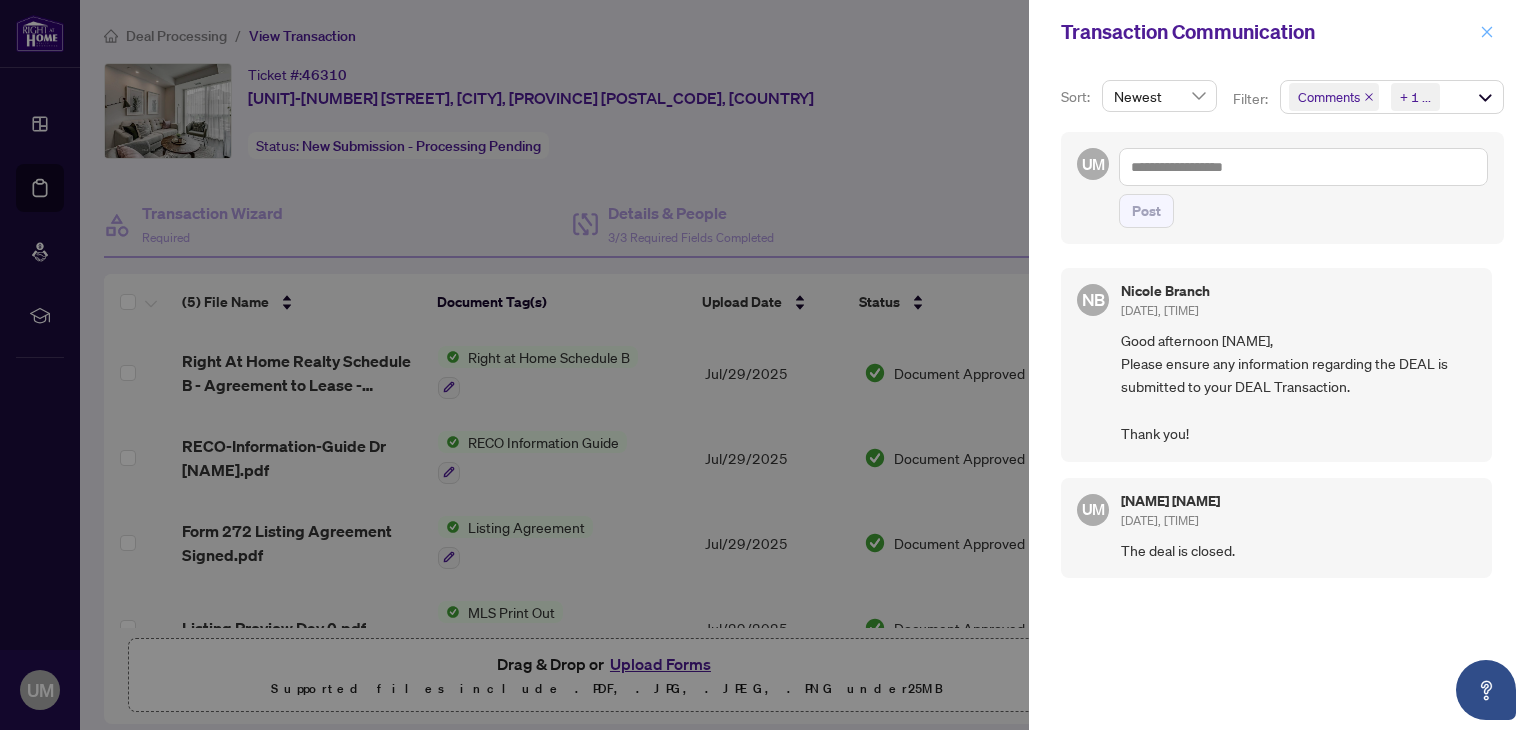 click 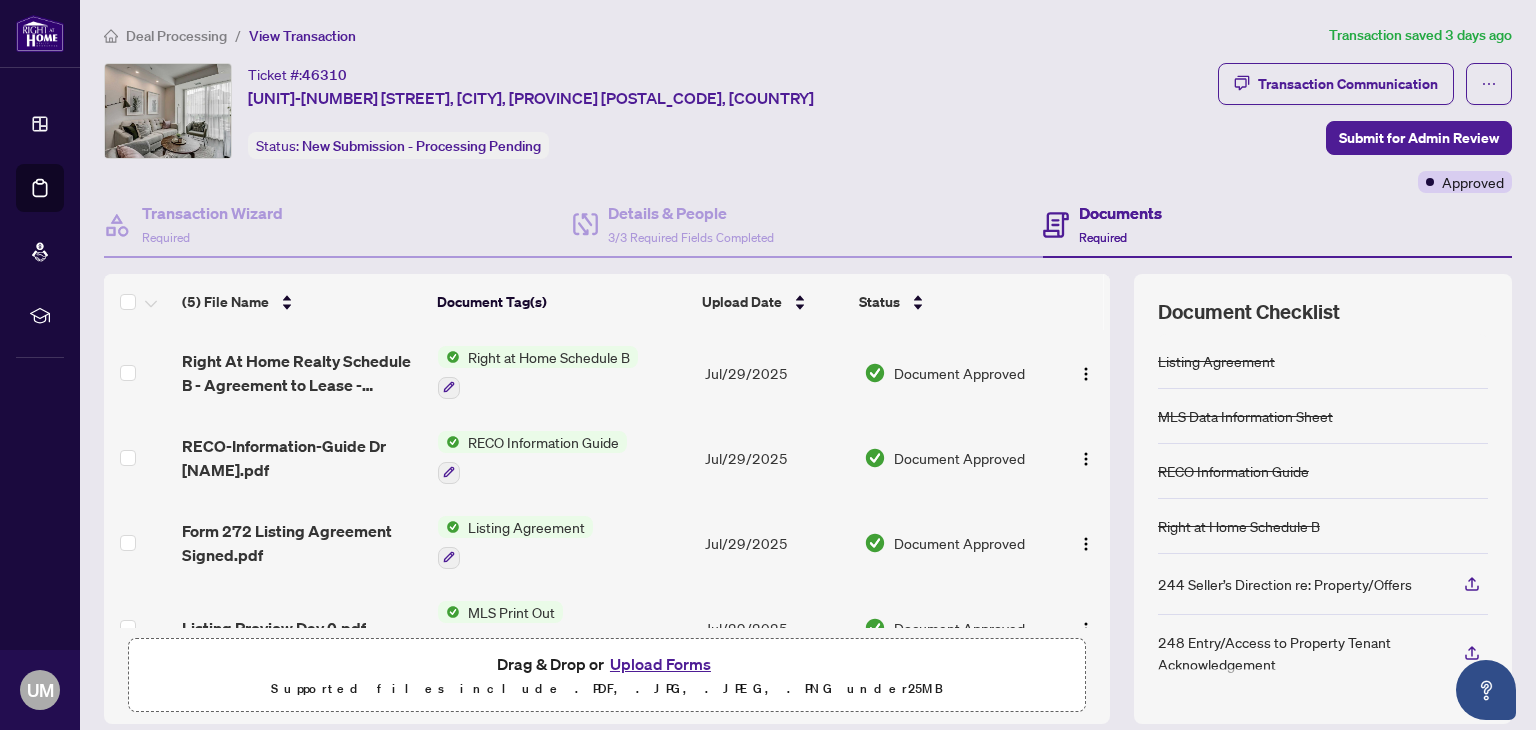 click on "Required" at bounding box center (1103, 237) 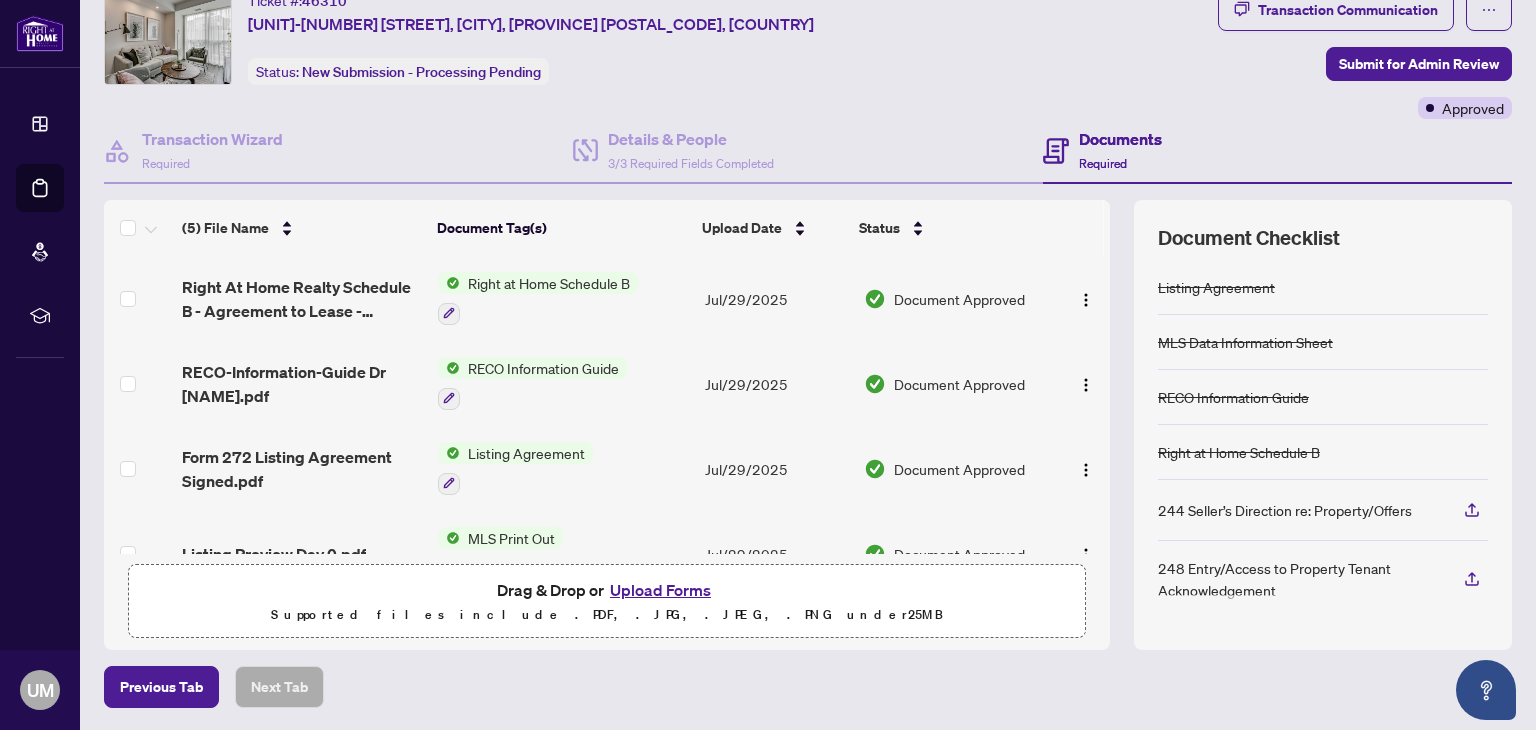 scroll, scrollTop: 0, scrollLeft: 0, axis: both 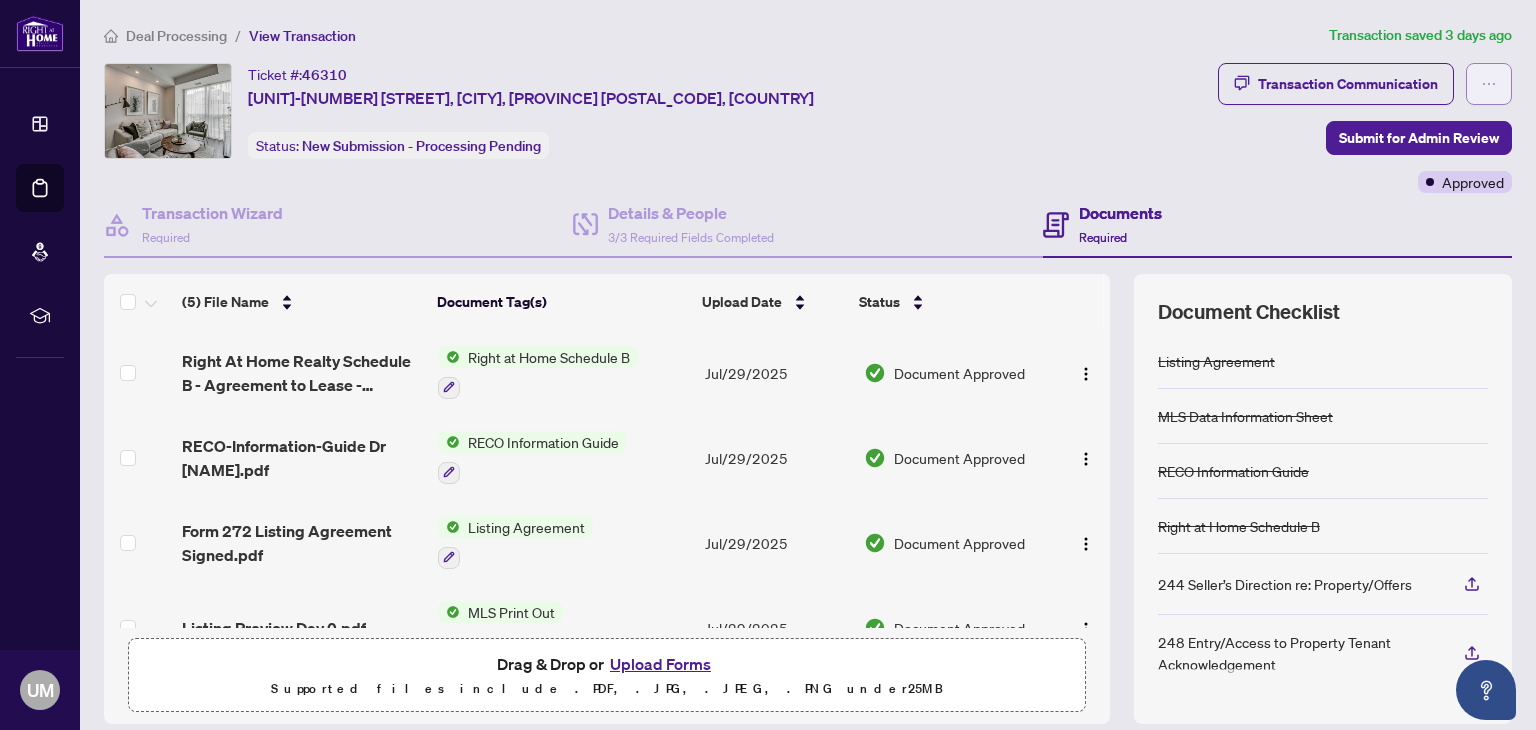 click 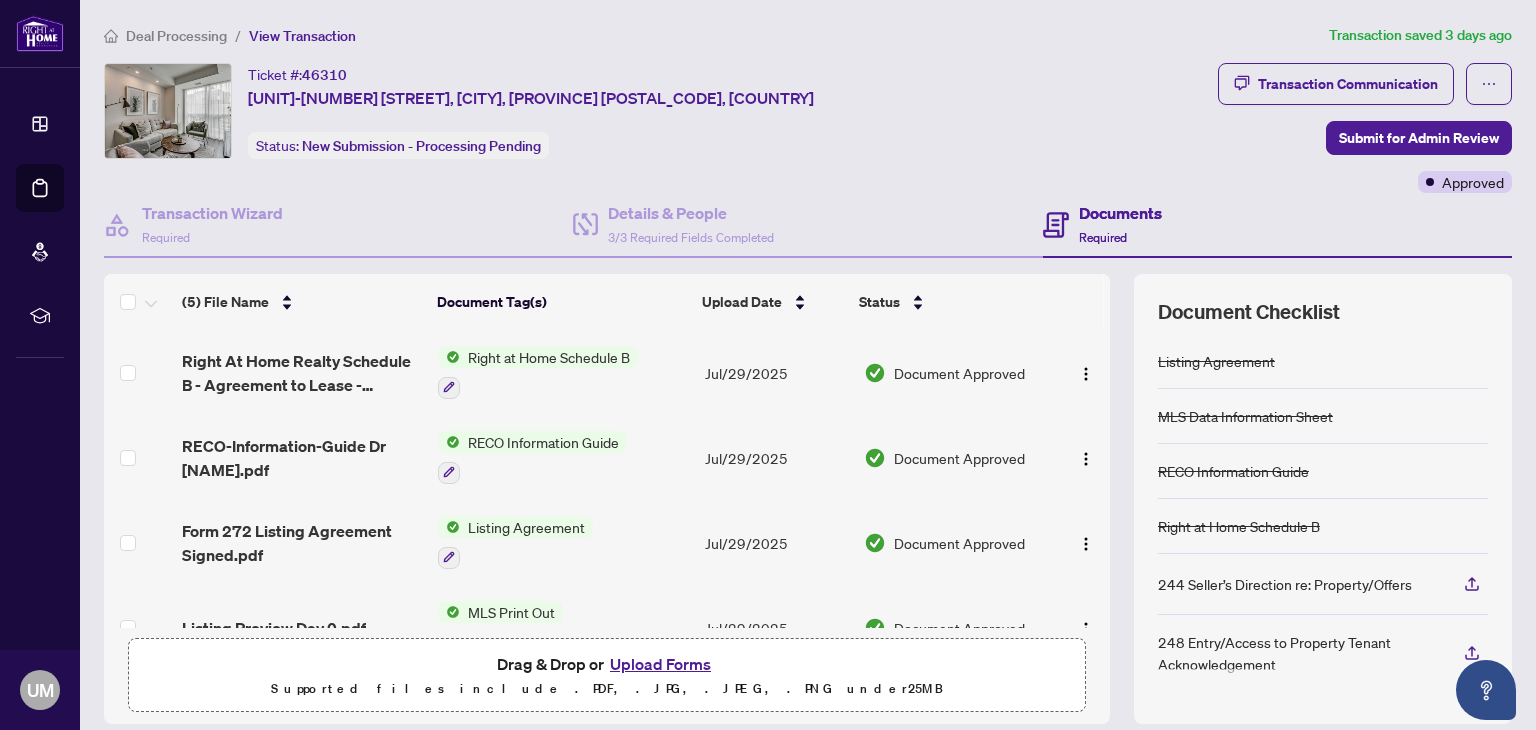 click on "Ticket #:  [NUMBER] [UNIT]-[NUMBER] [STREET], [CITY], [PROVINCE] [POSTAL_CODE], [COUNTRY] Status:   New Submission - Processing Pending" at bounding box center [657, 111] 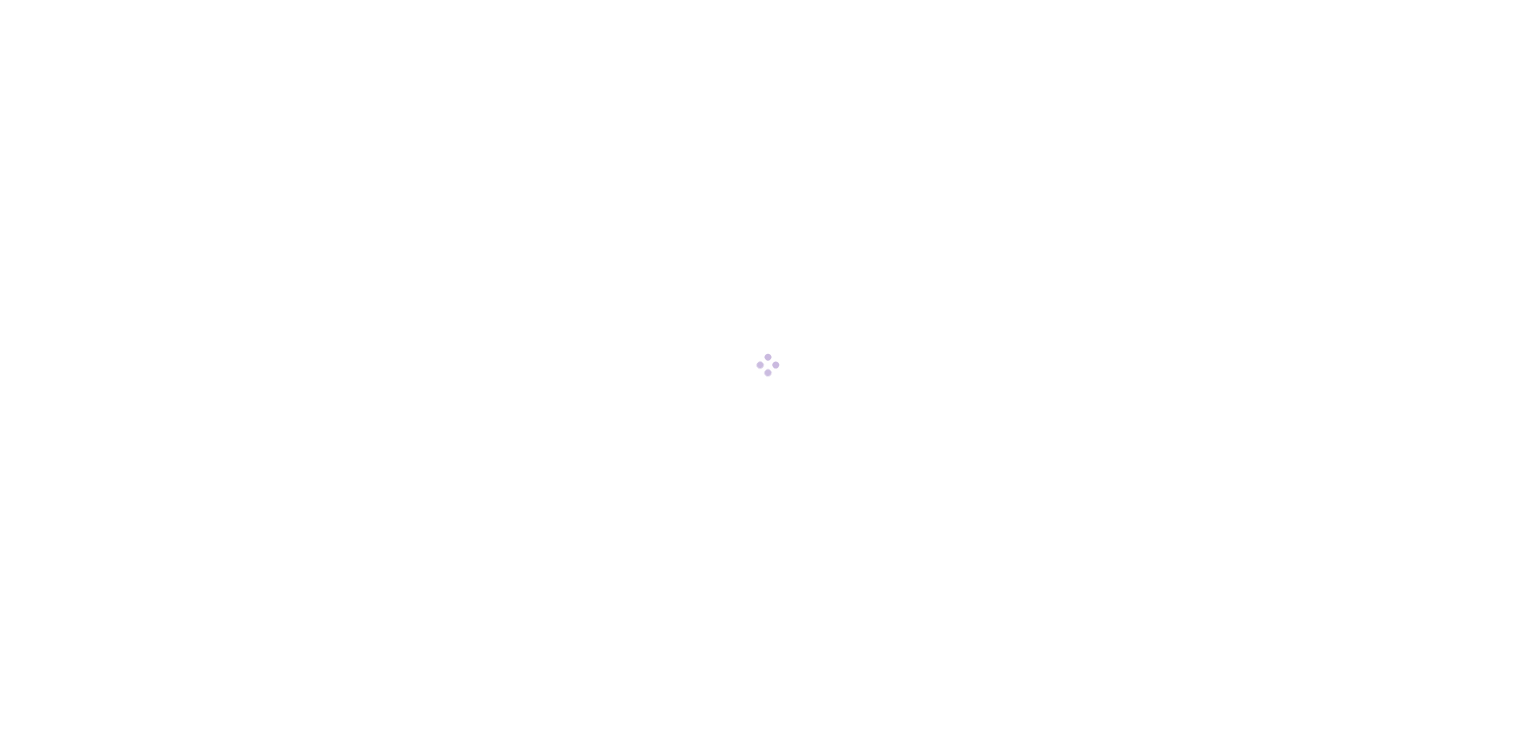 scroll, scrollTop: 0, scrollLeft: 0, axis: both 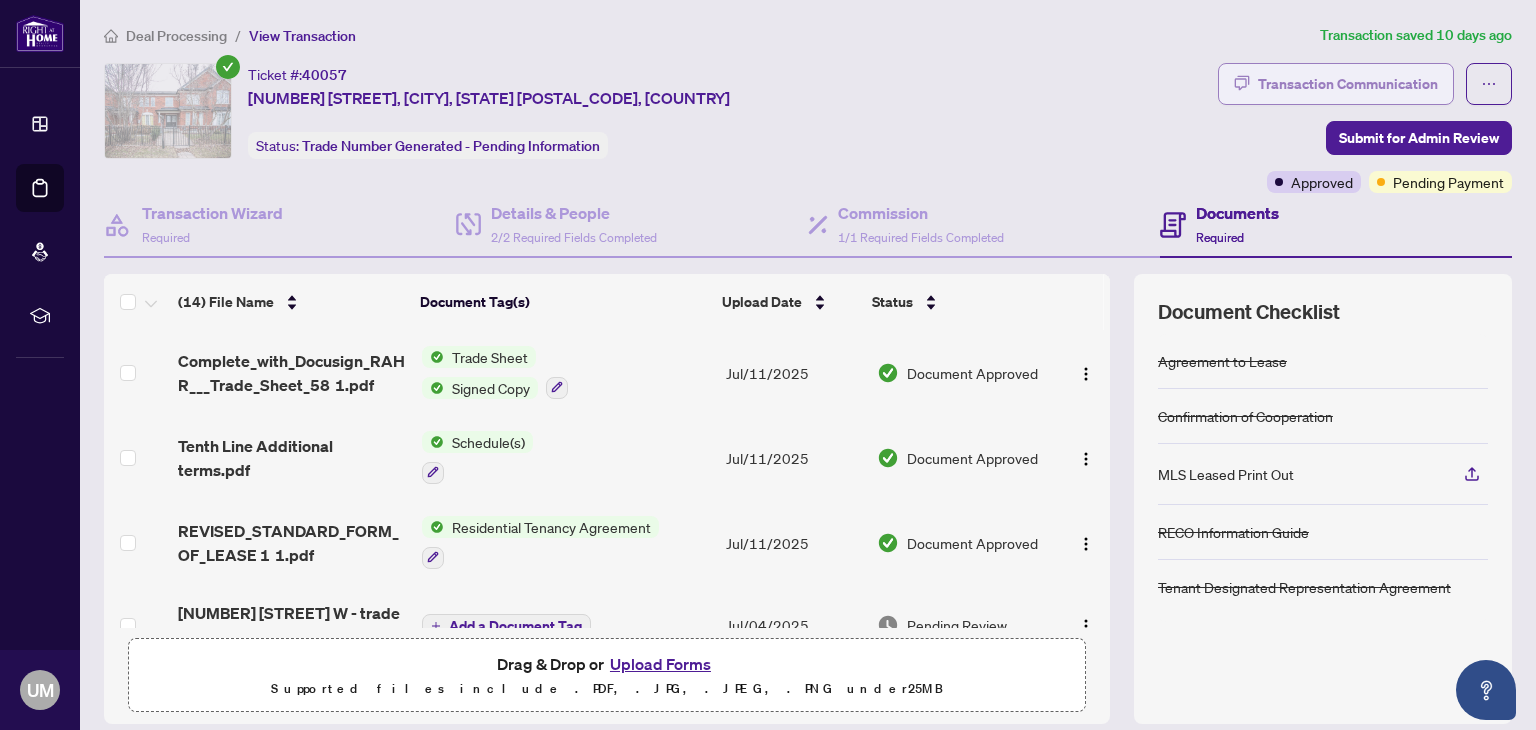 click on "Transaction Communication" at bounding box center (1348, 84) 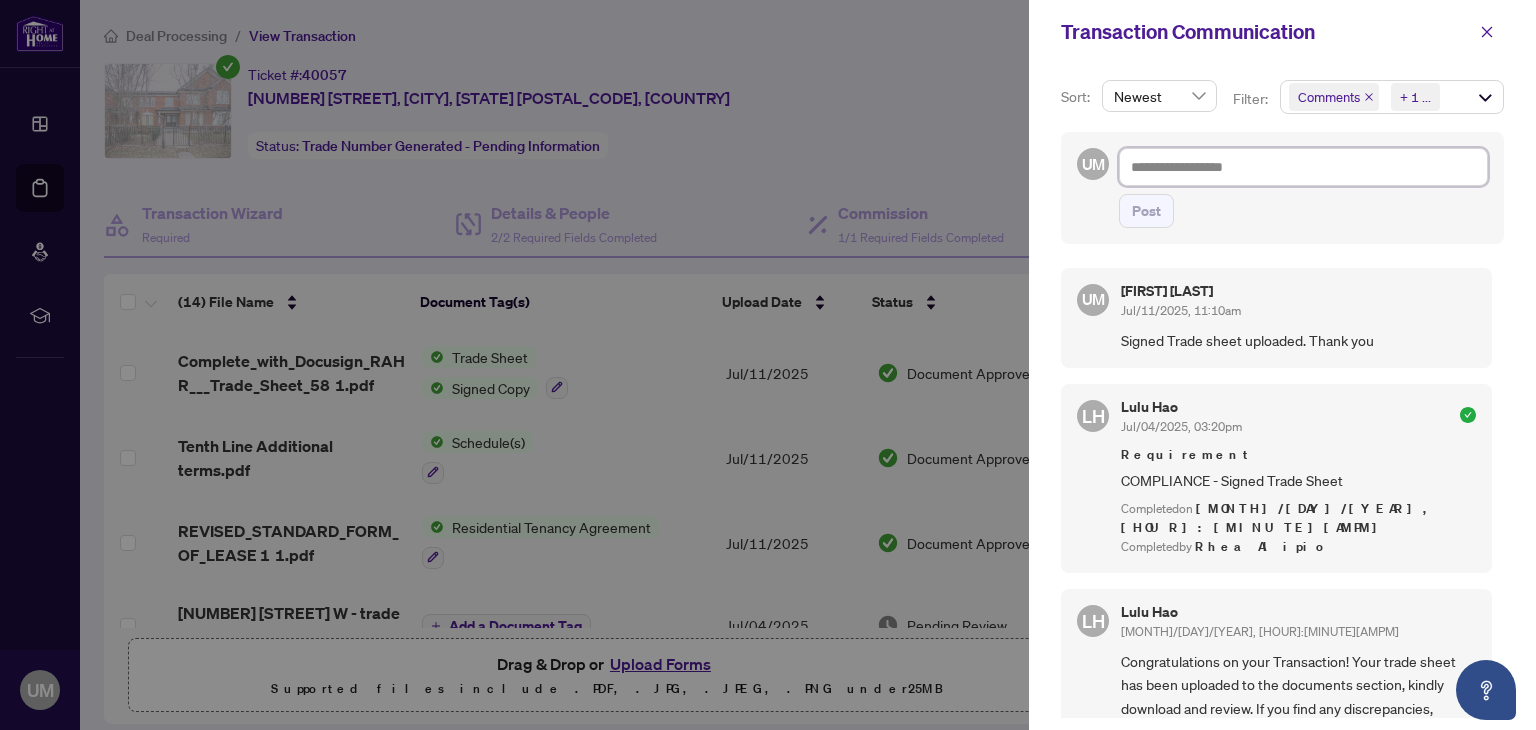 click at bounding box center [1303, 167] 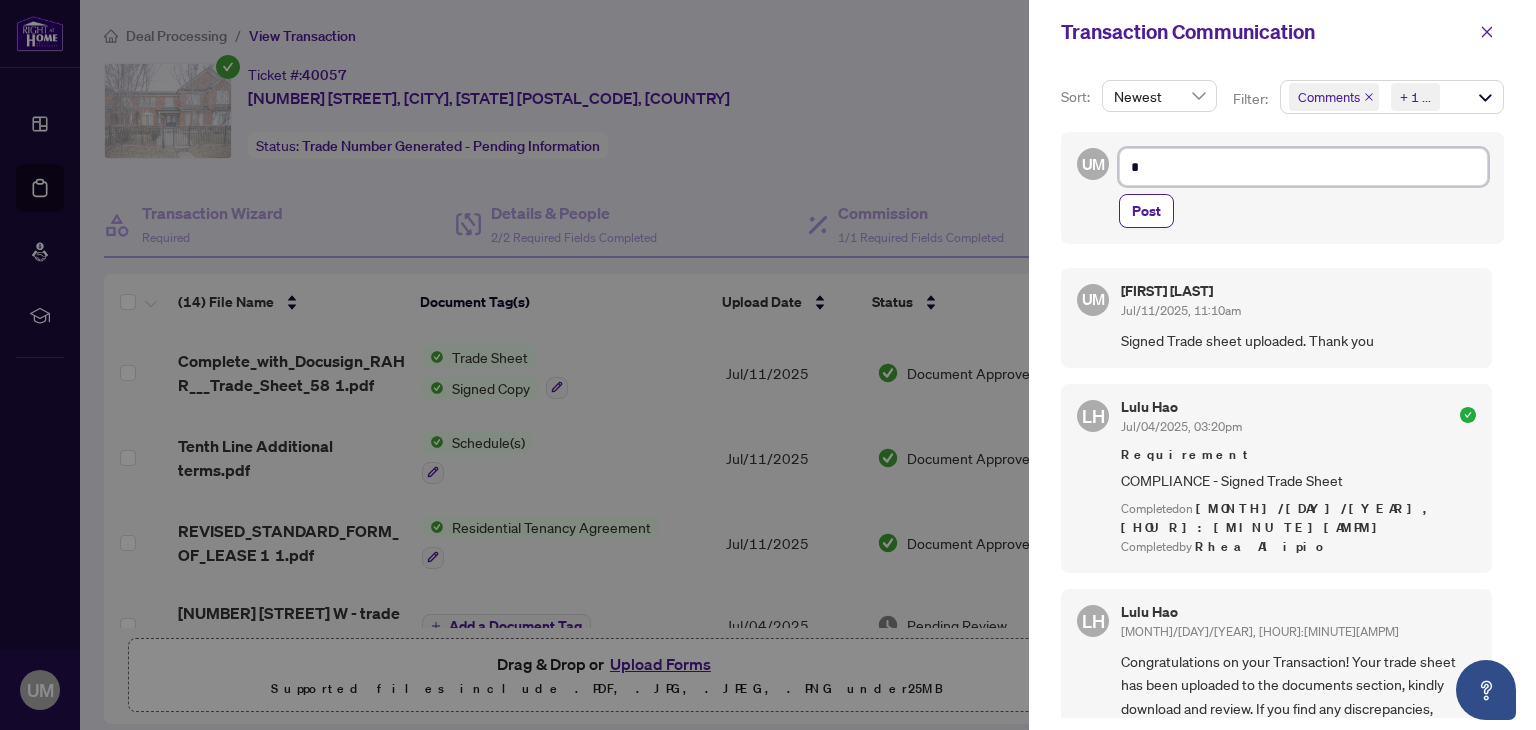 type on "*" 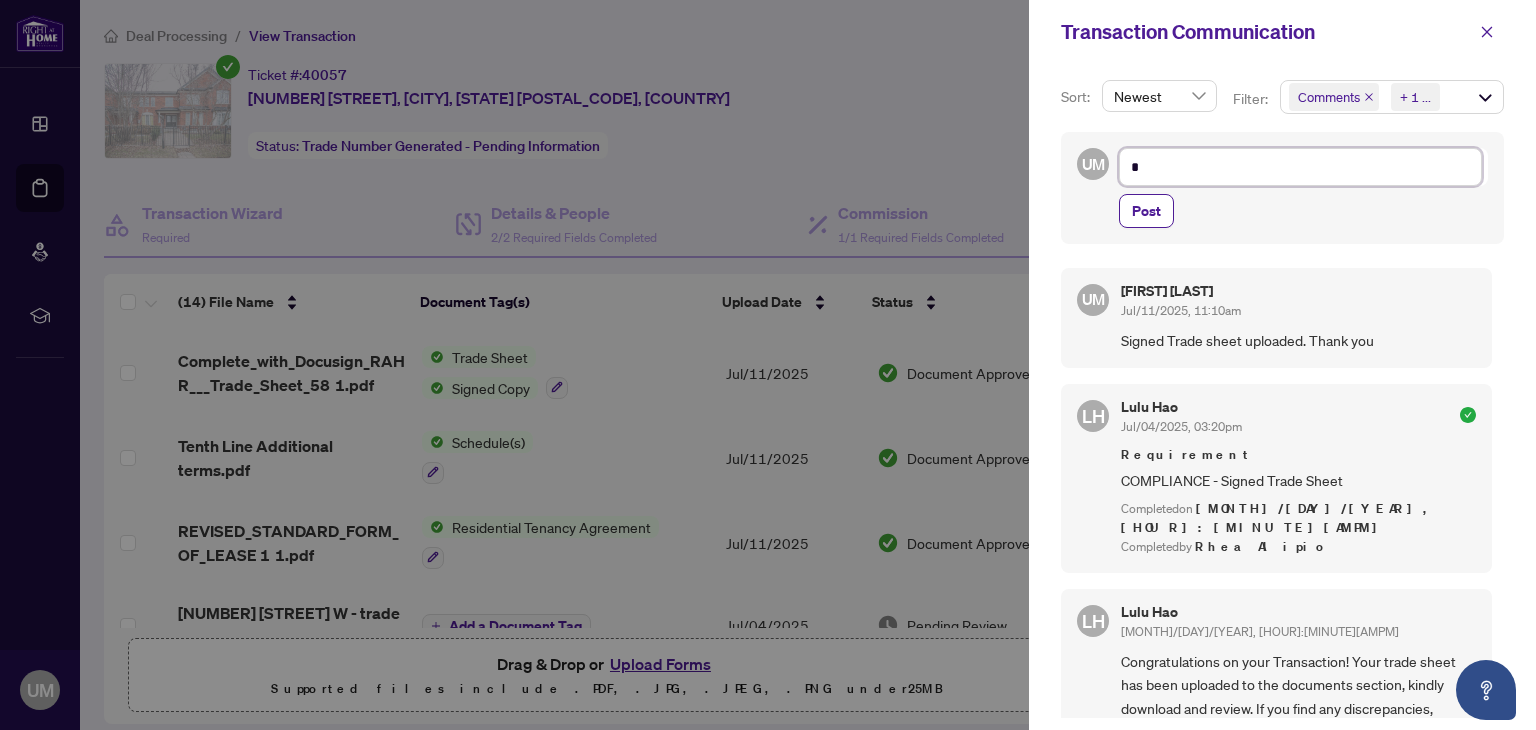 type on "**" 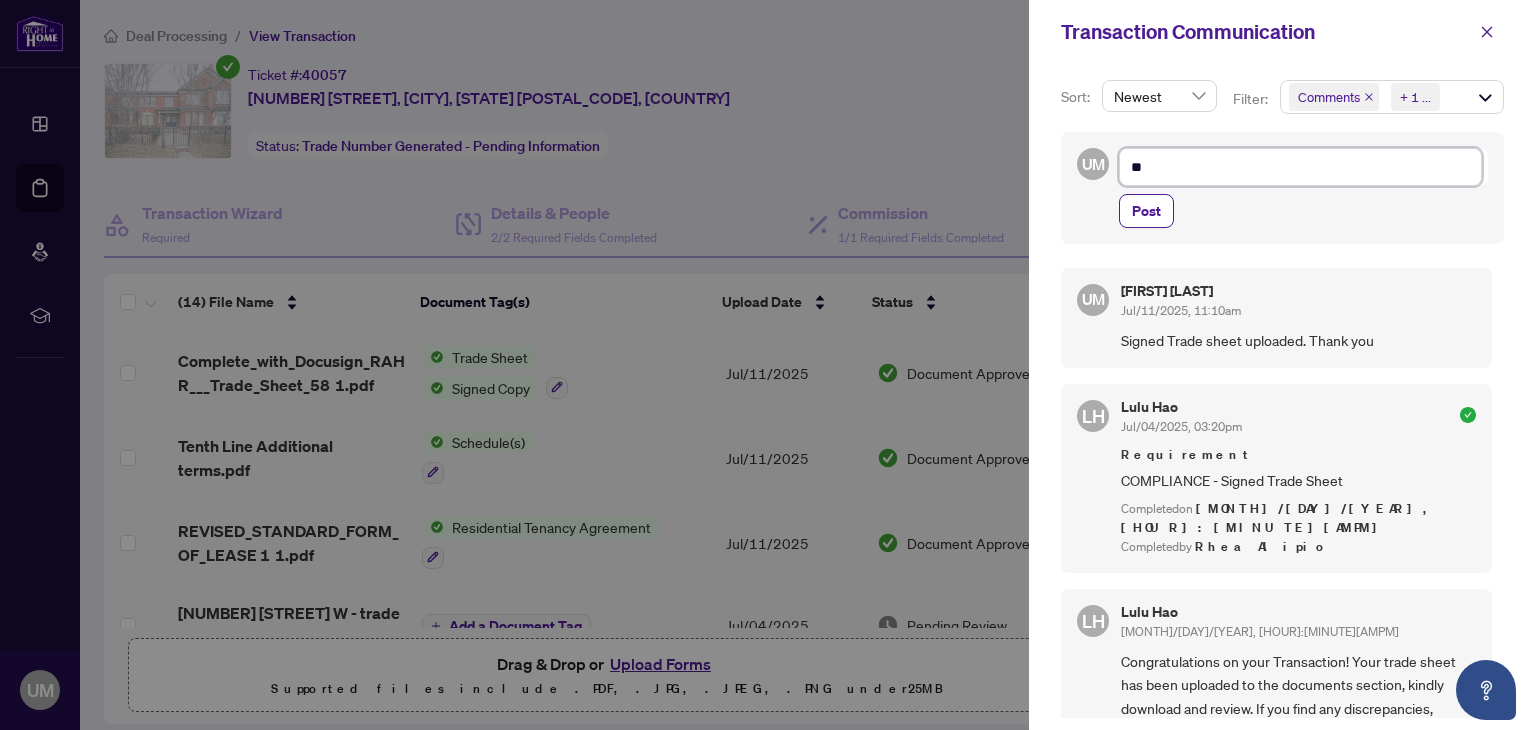 type on "***" 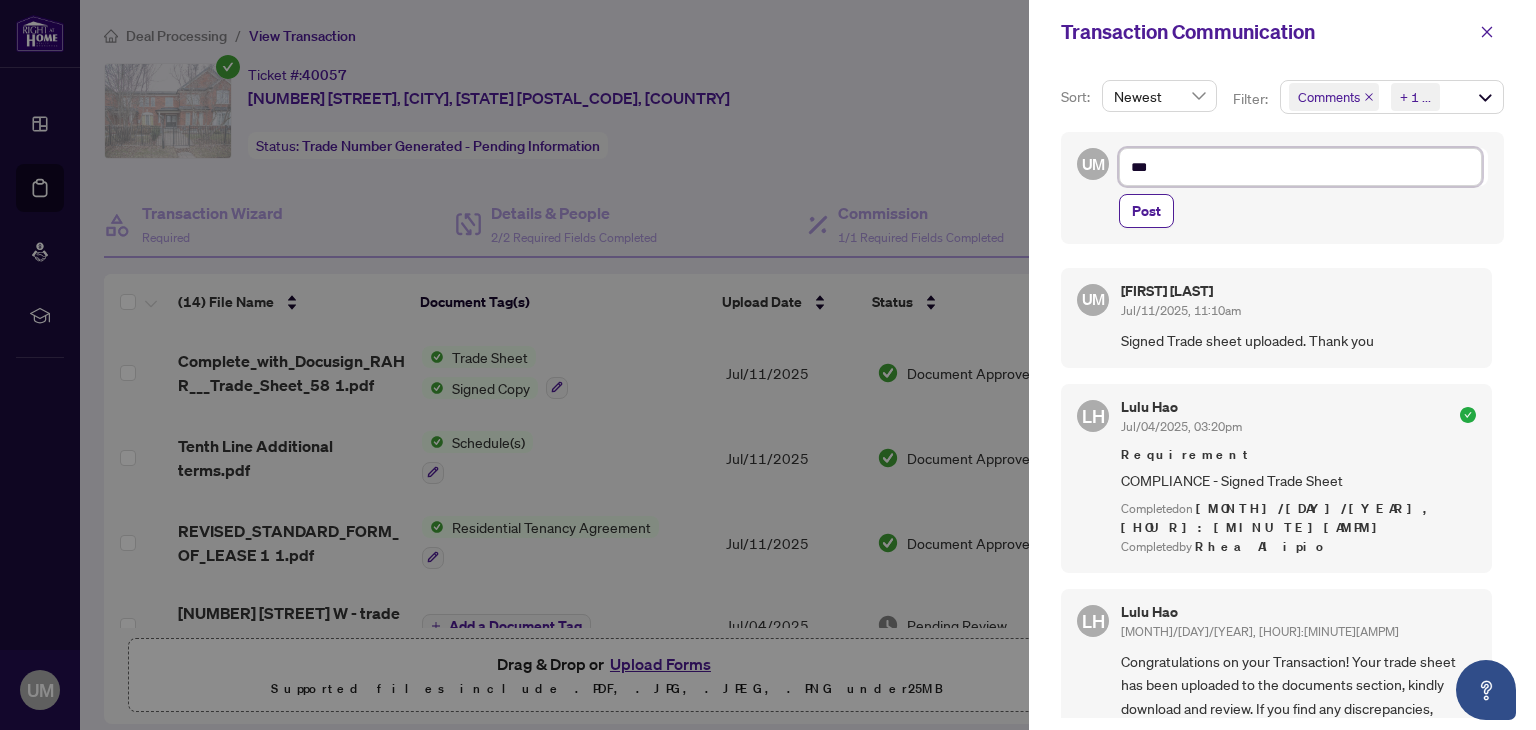 type on "**" 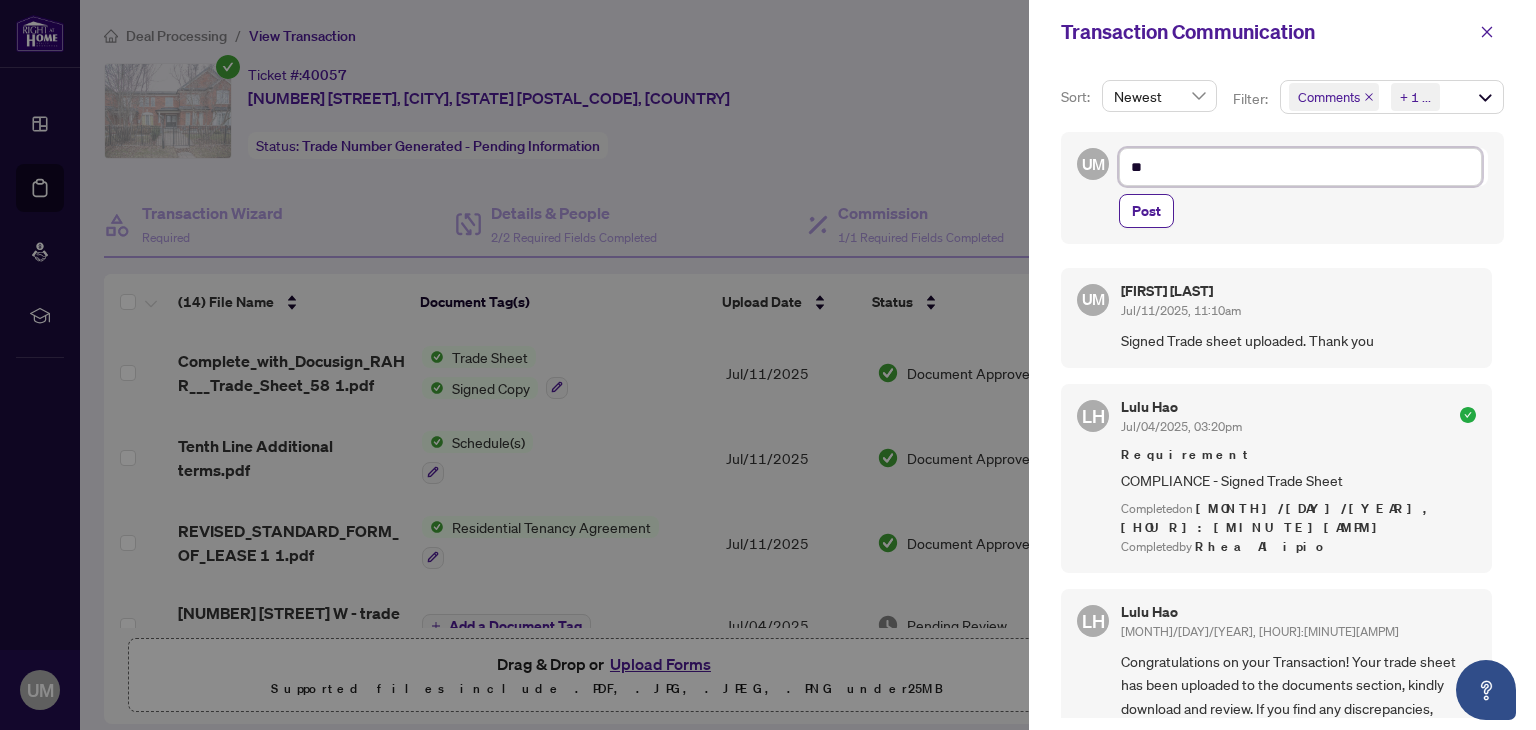 type on "***" 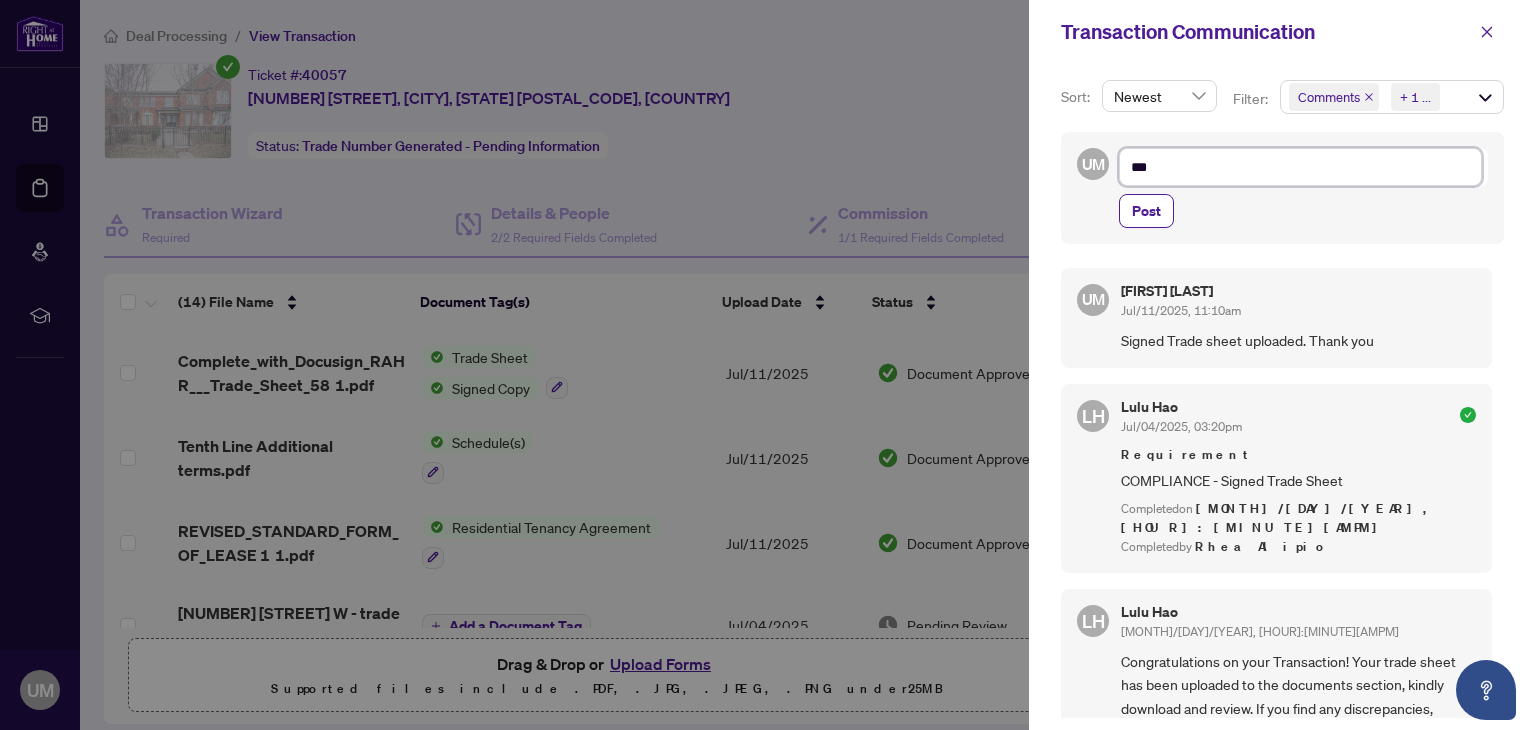 type on "****" 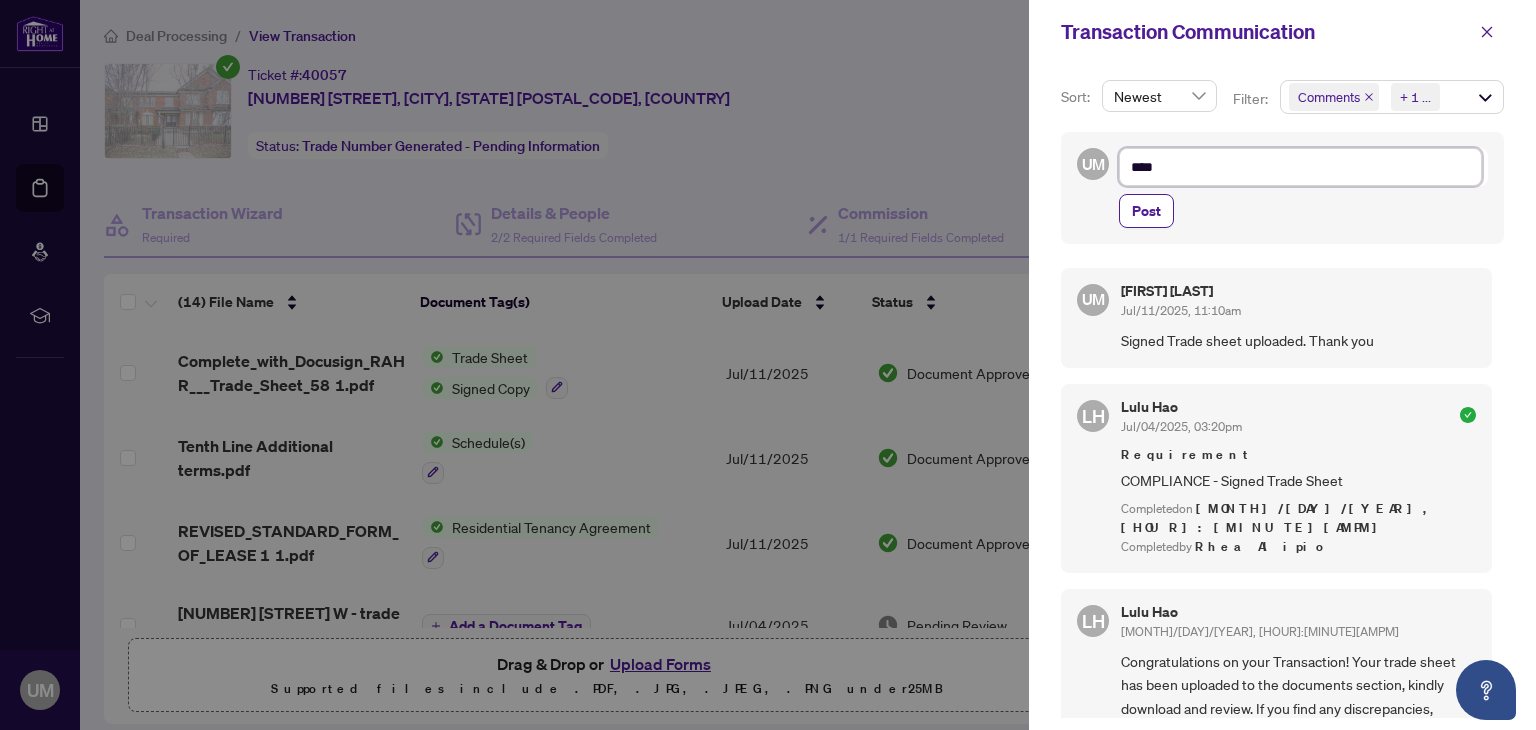 type on "****" 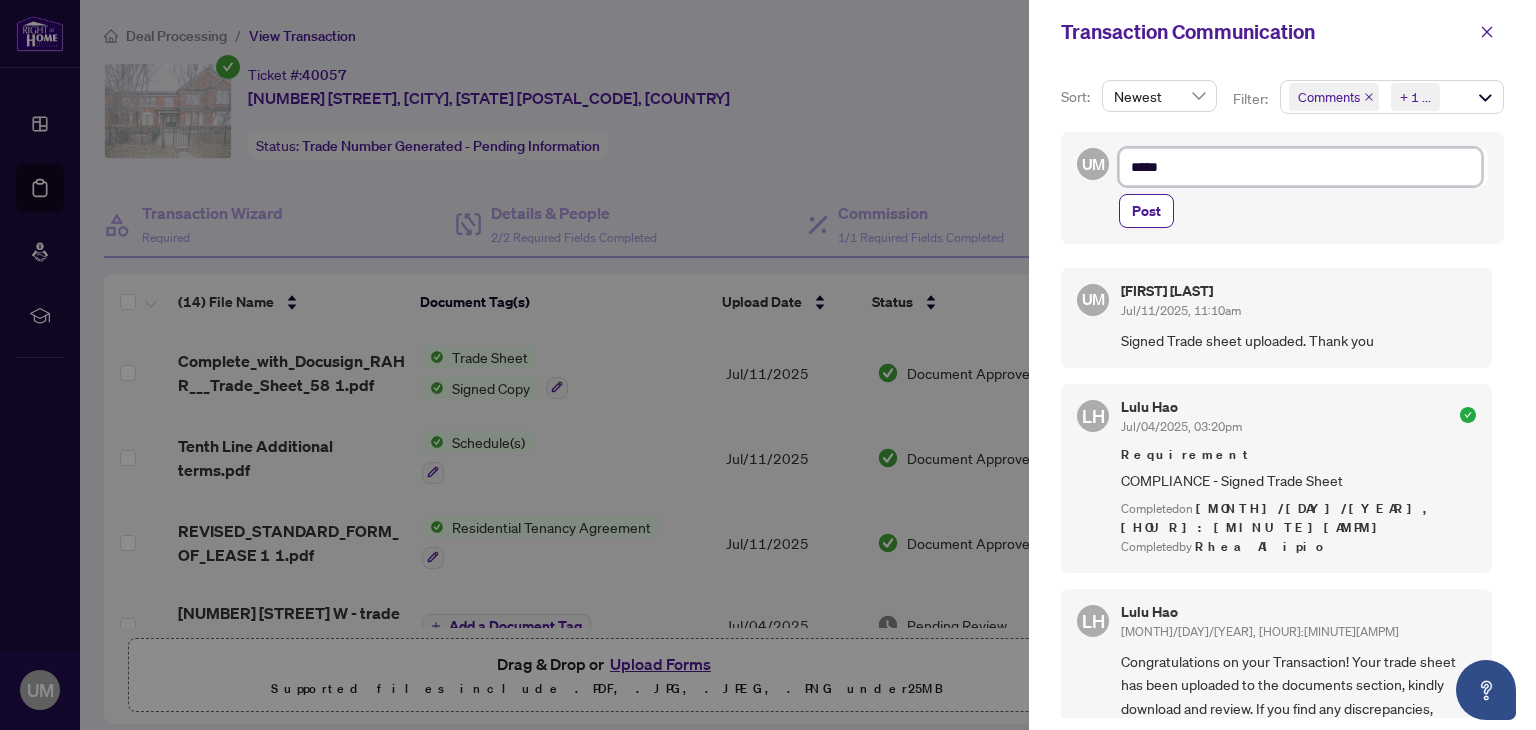 type on "******" 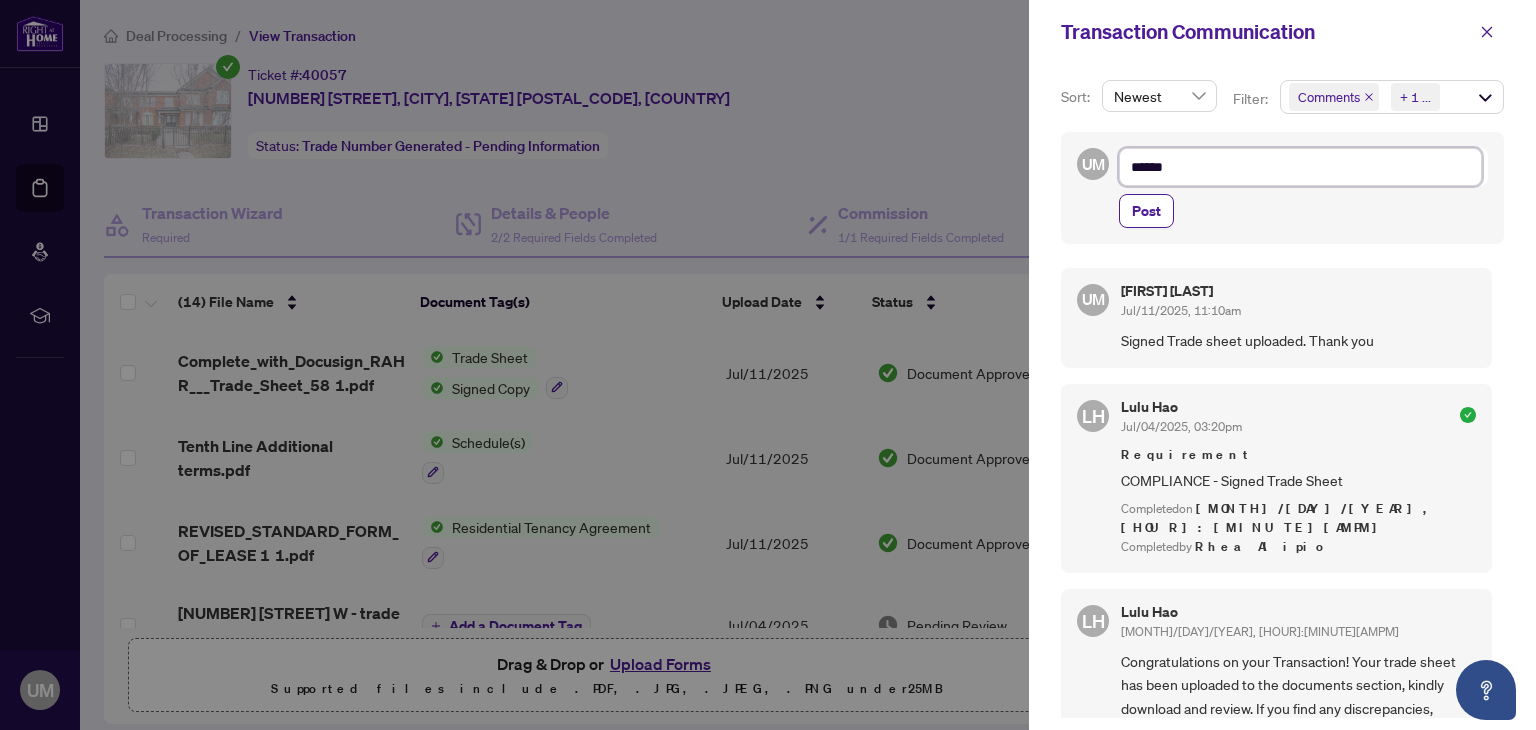 type on "*******" 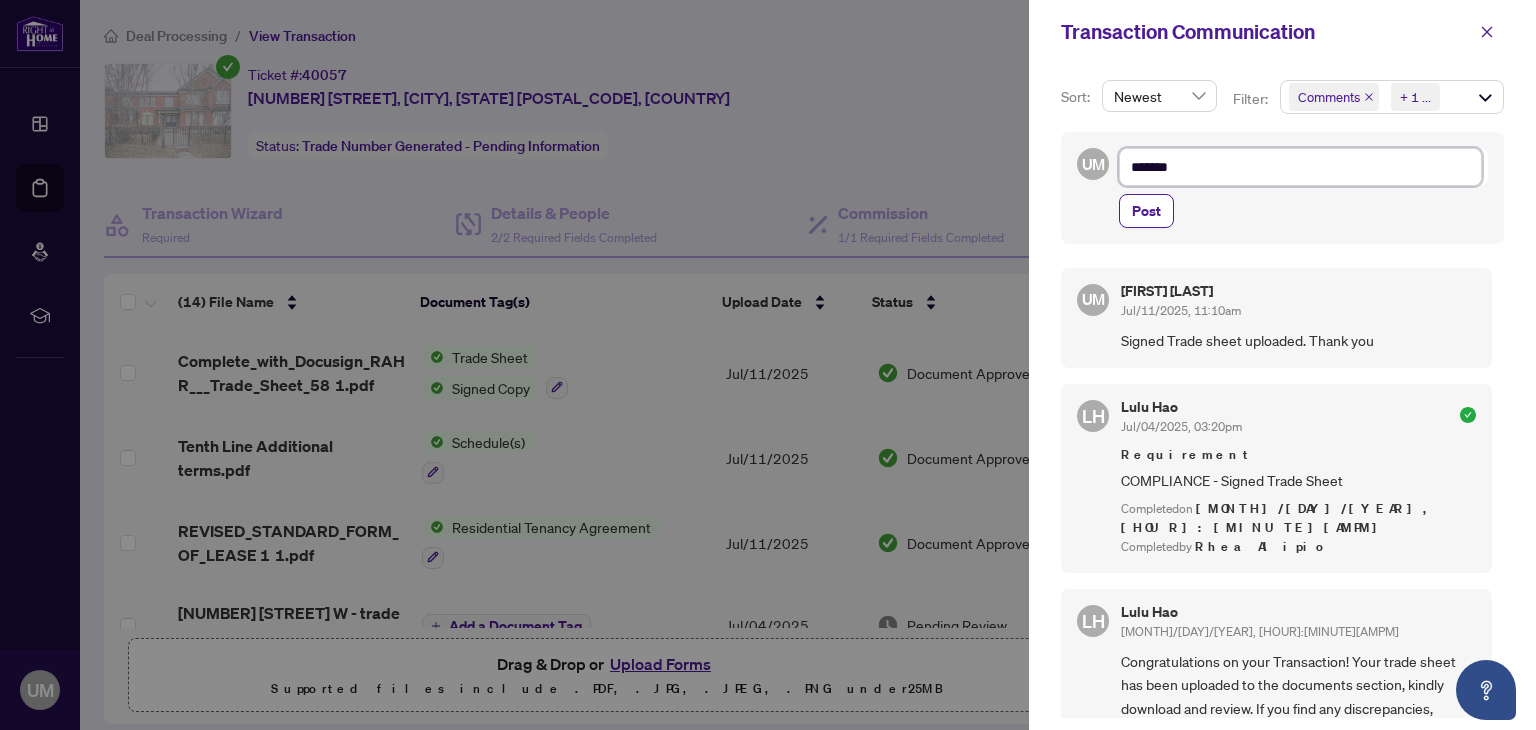 type on "********" 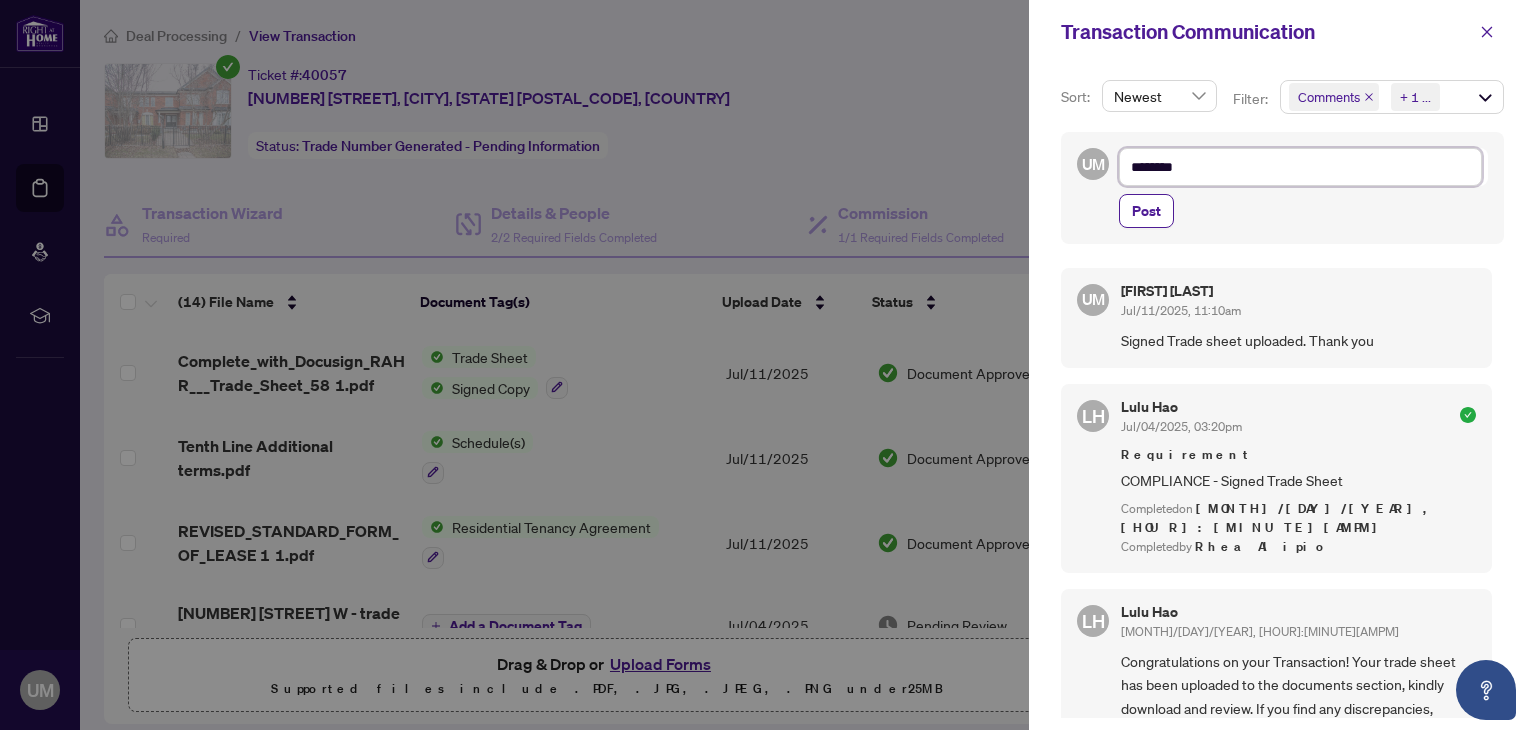 type on "*********" 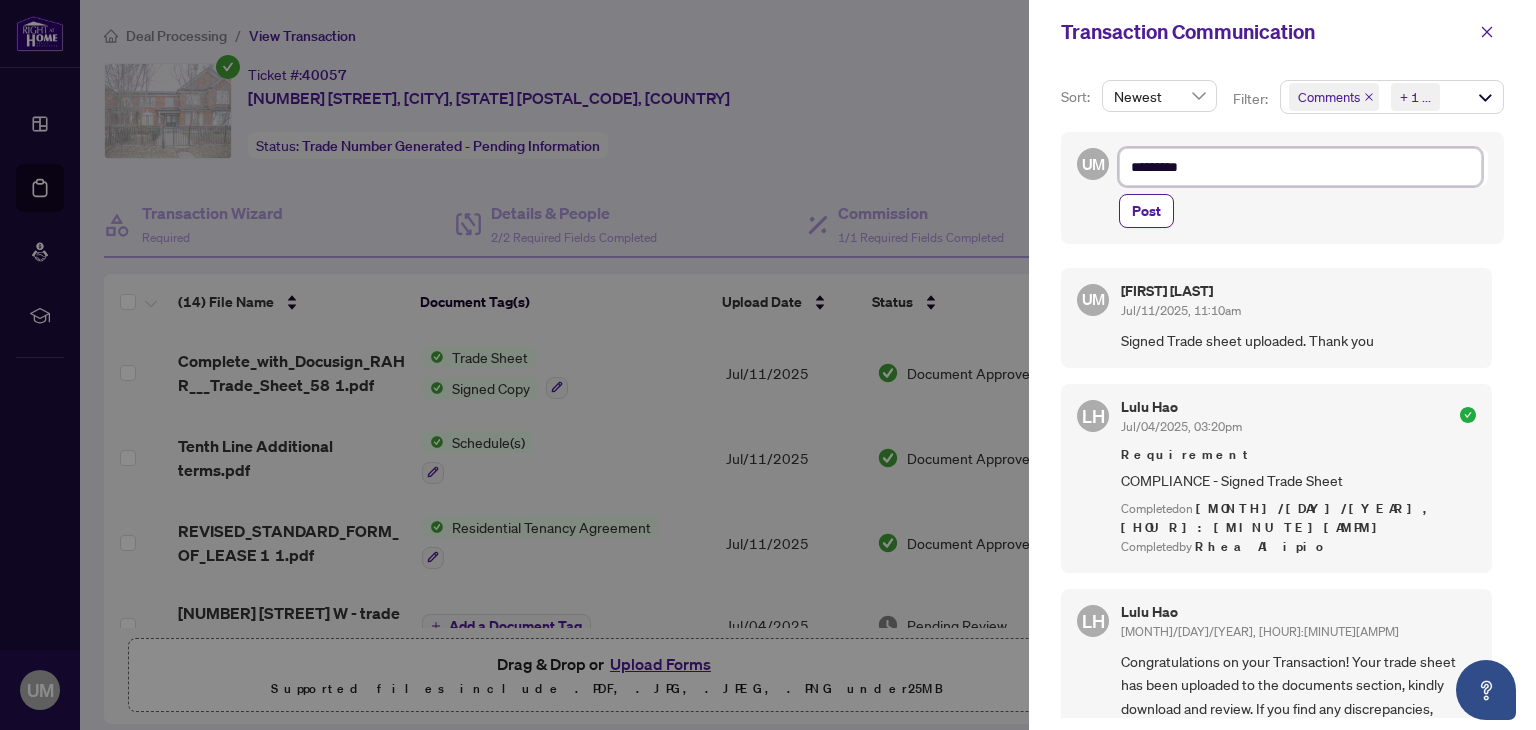 type on "**********" 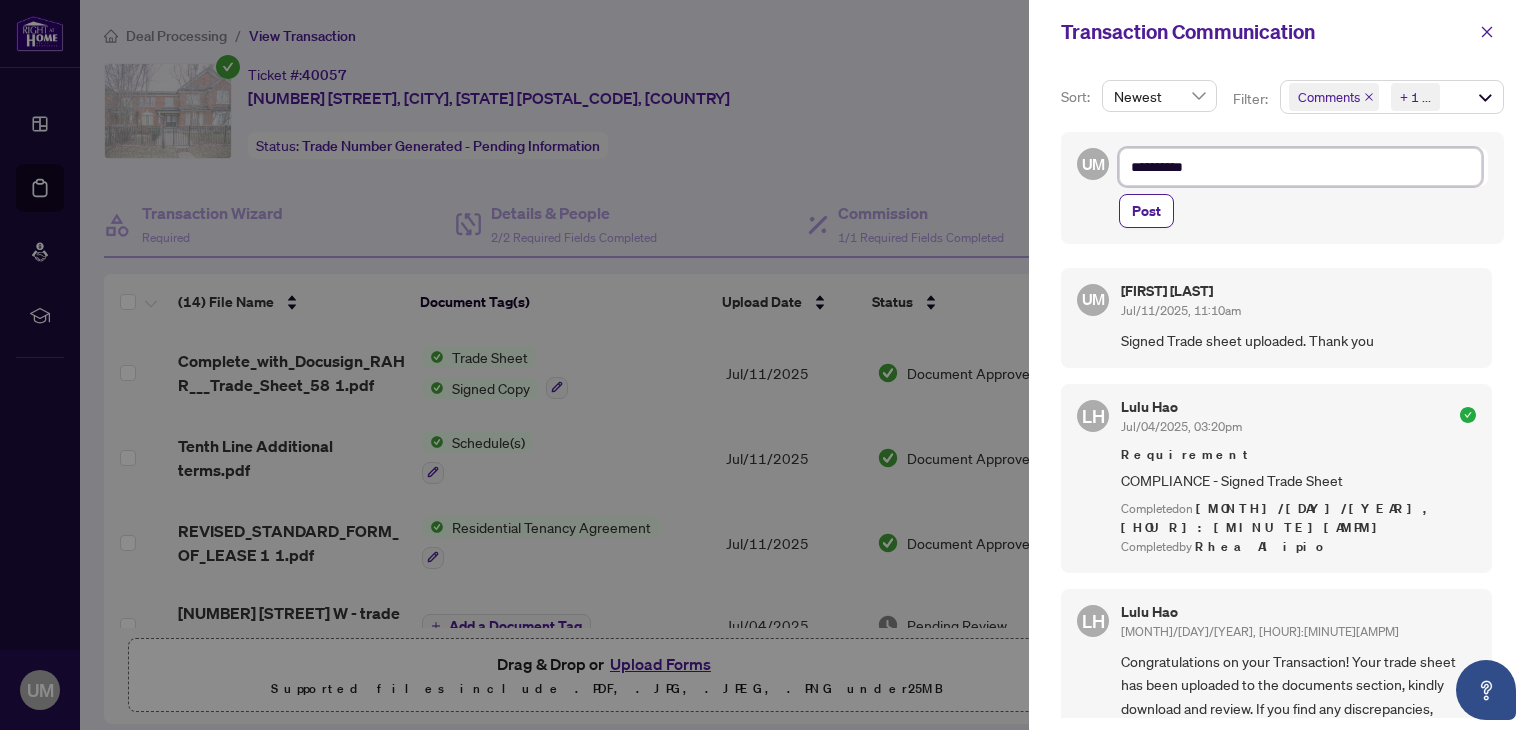 type on "**********" 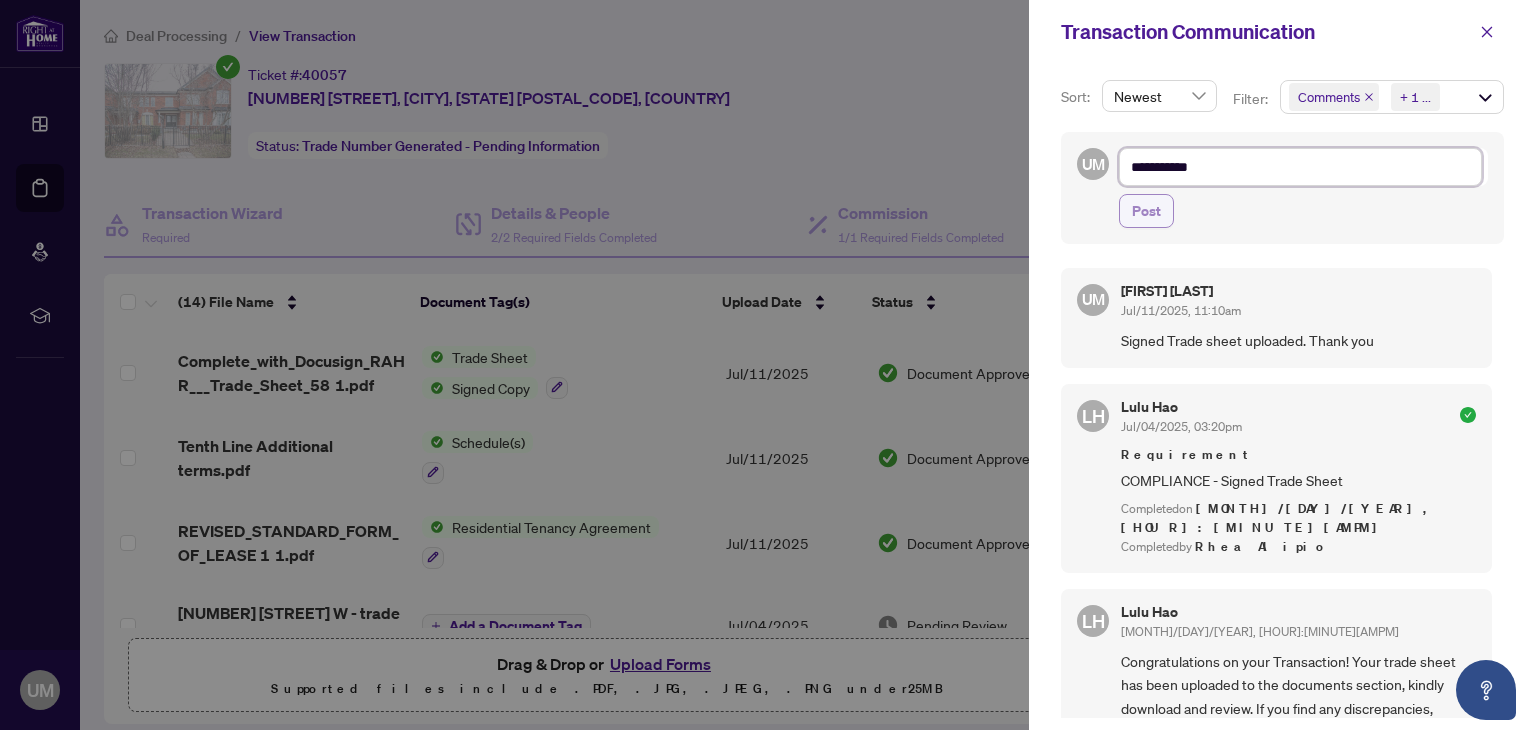type on "**********" 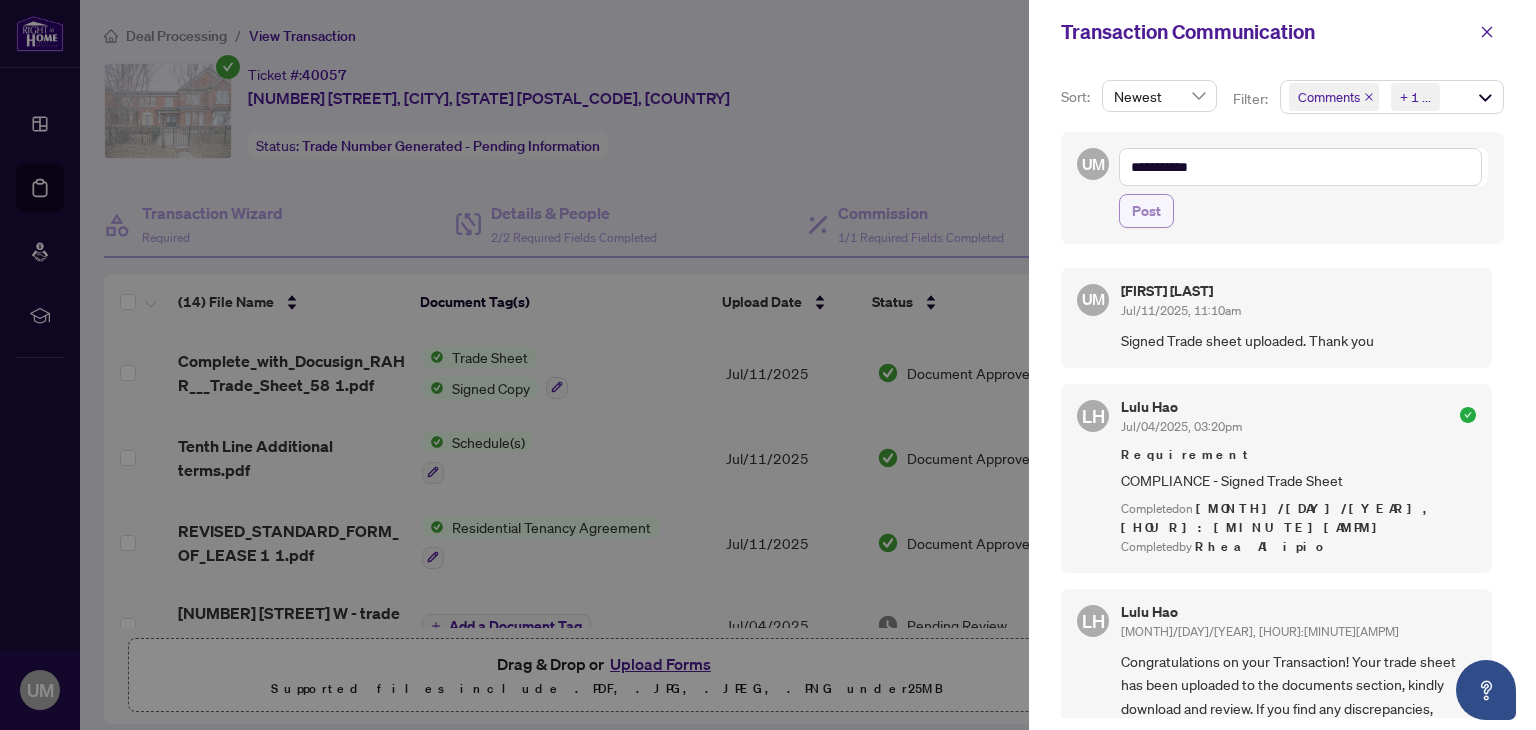 click on "Post" at bounding box center [1146, 211] 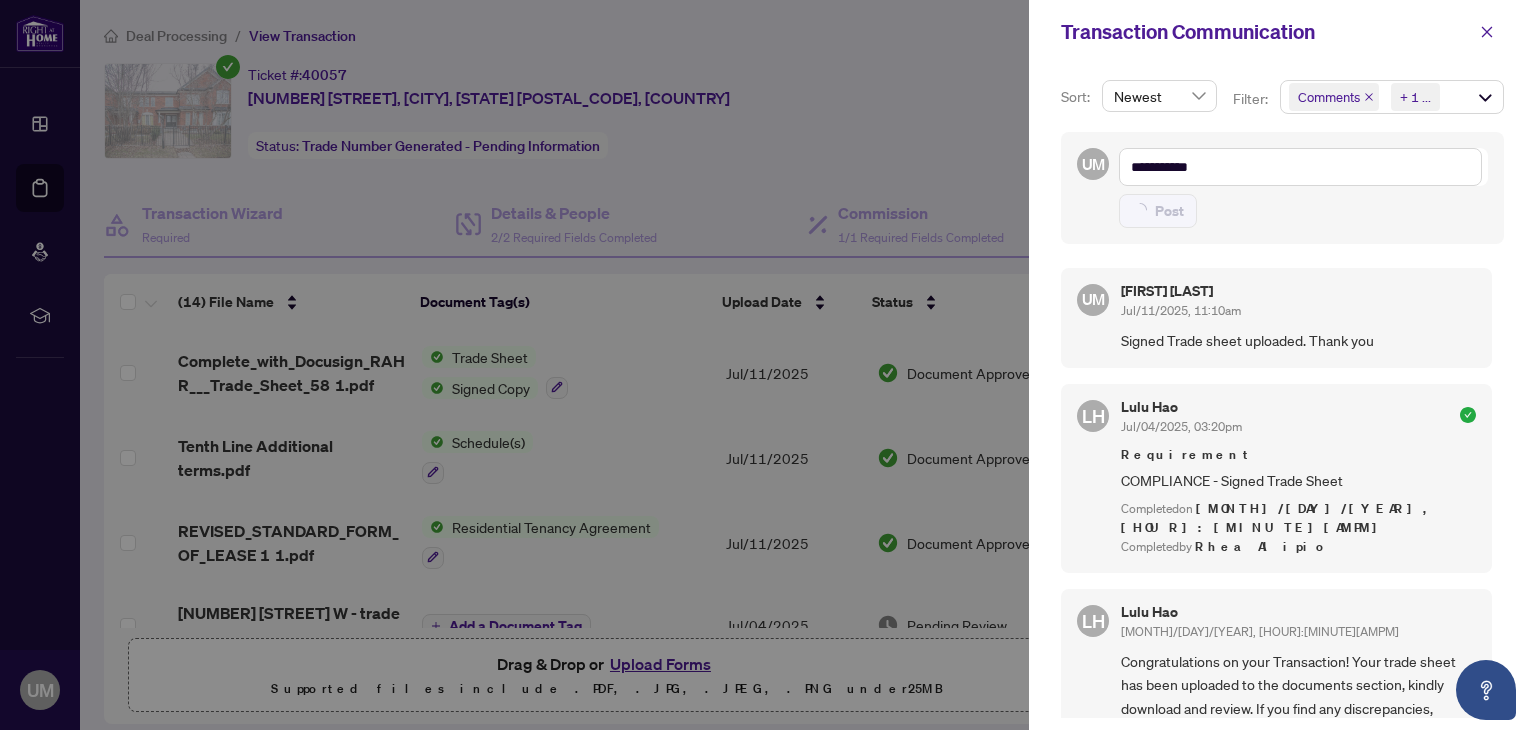 type 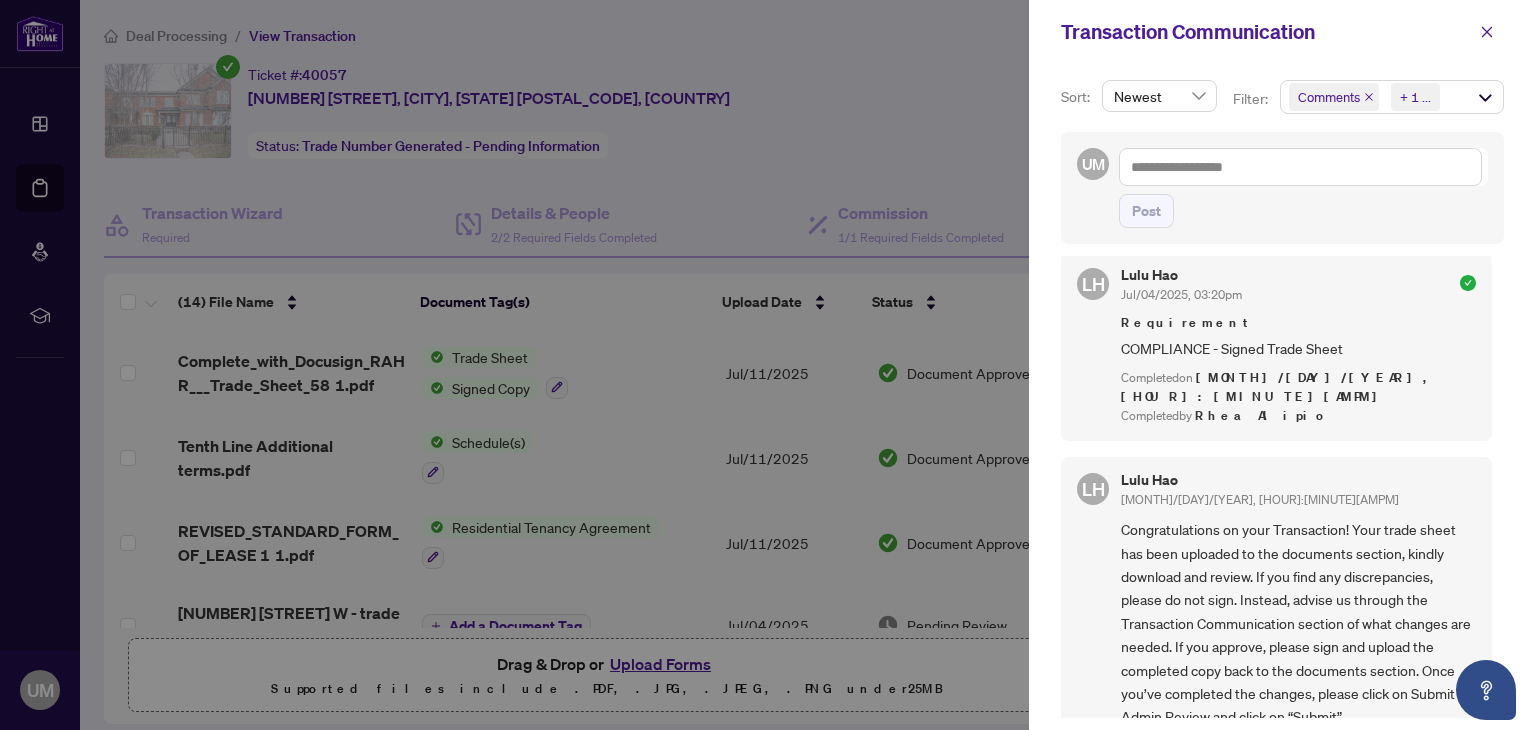 scroll, scrollTop: 252, scrollLeft: 0, axis: vertical 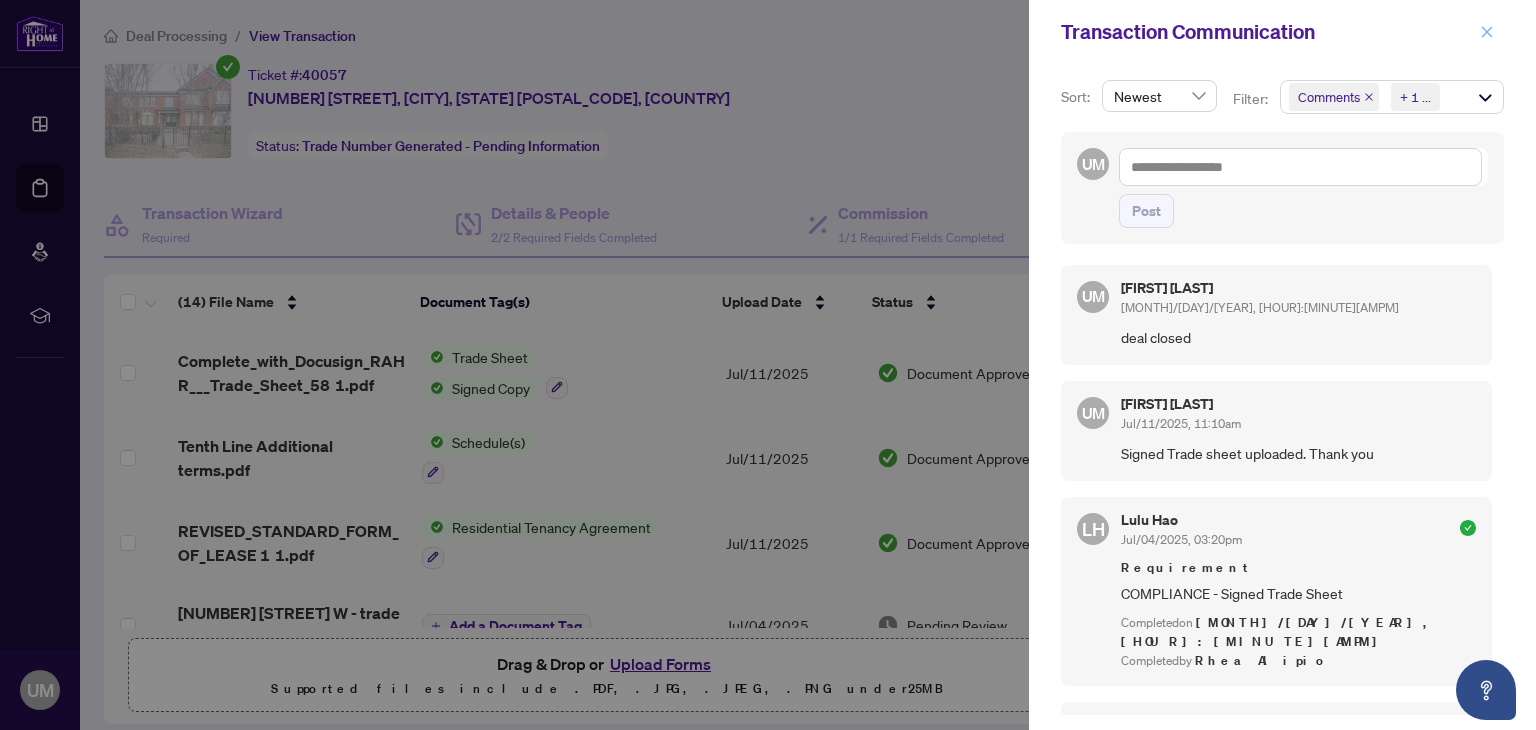 click 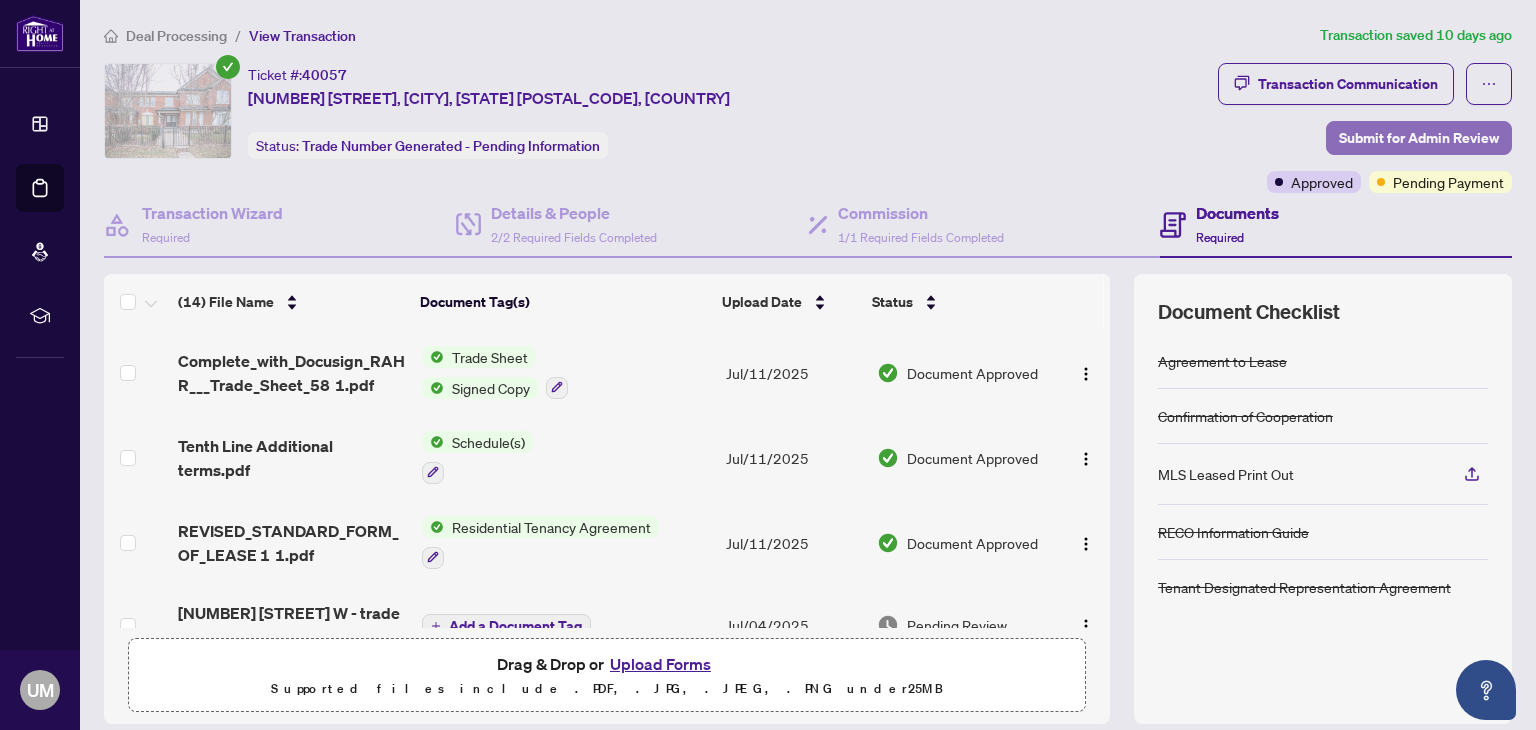 click on "Submit for Admin Review" at bounding box center (1419, 138) 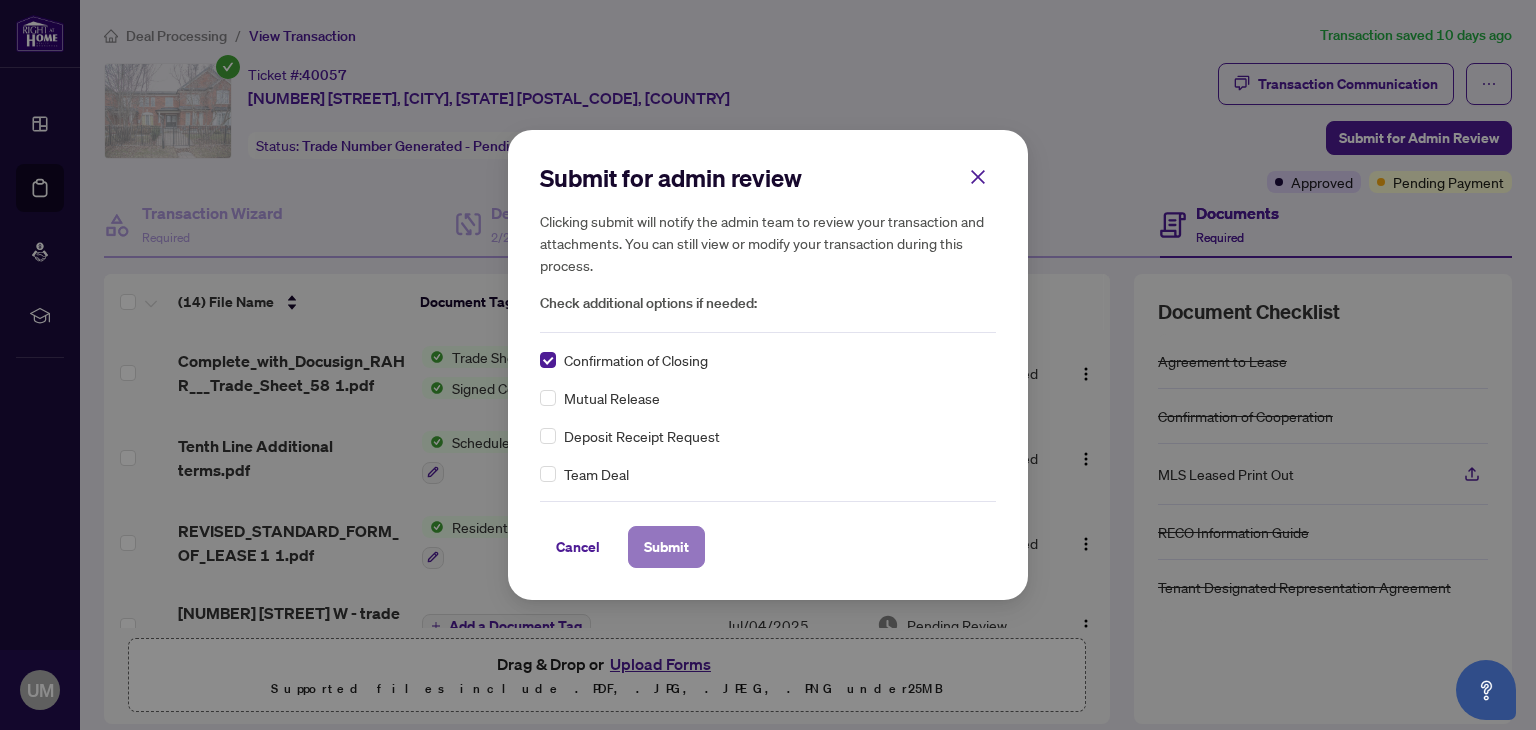 click on "Submit" at bounding box center [666, 547] 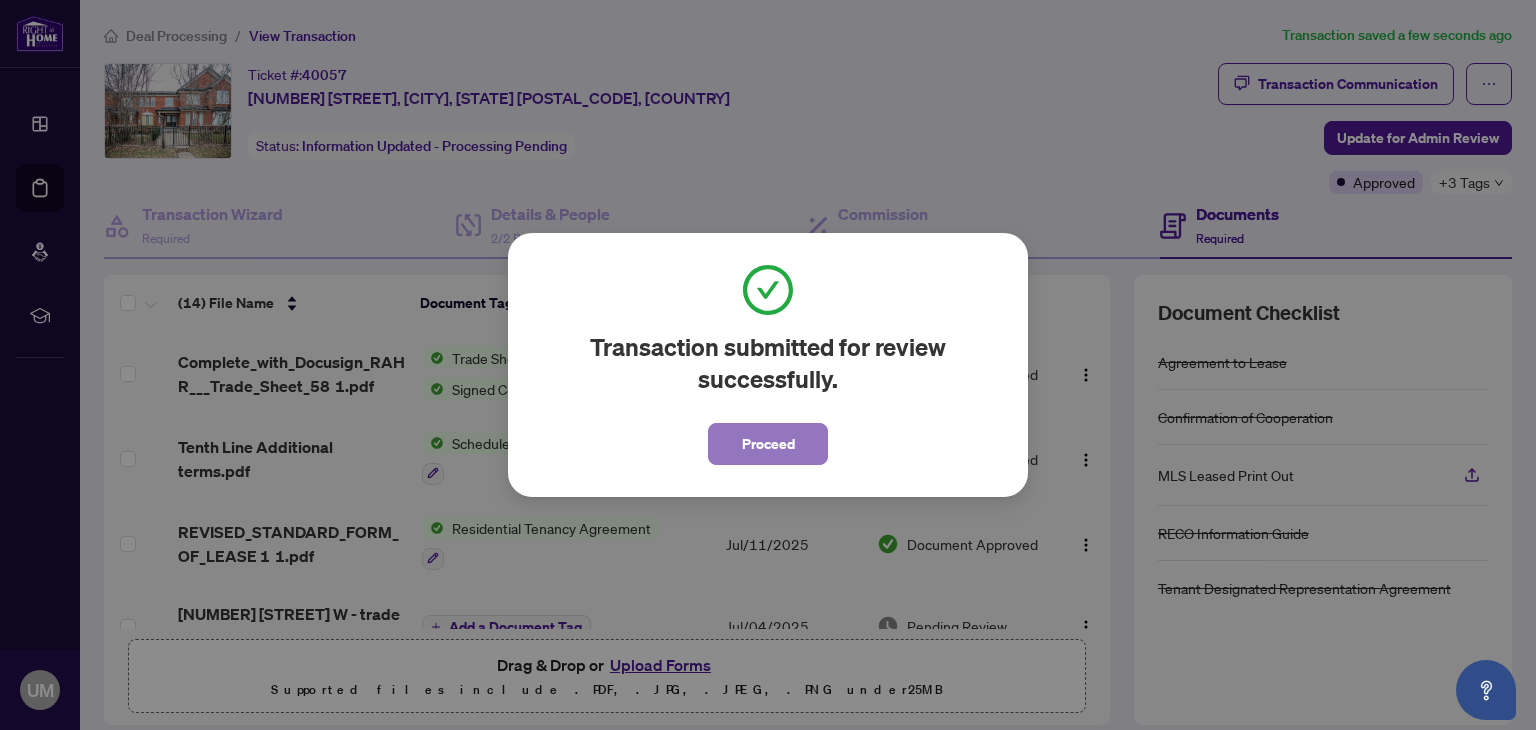 click on "Proceed" at bounding box center (768, 444) 